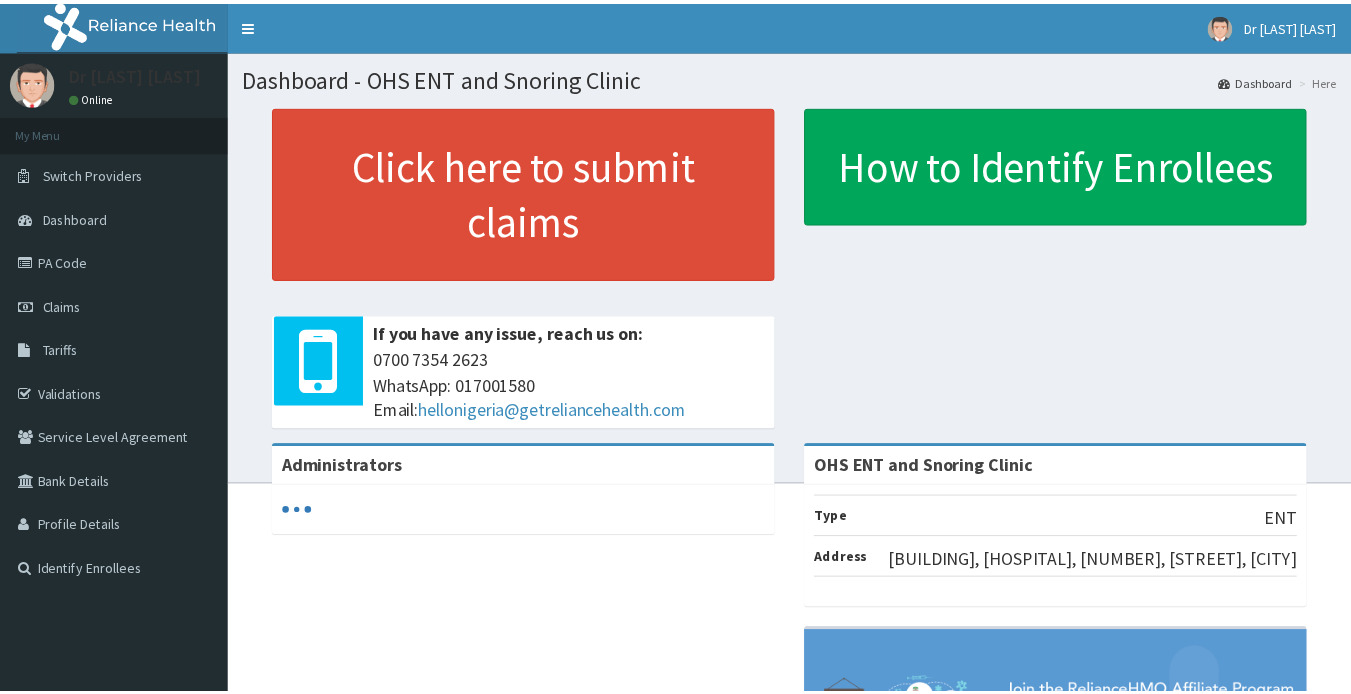 scroll, scrollTop: 0, scrollLeft: 0, axis: both 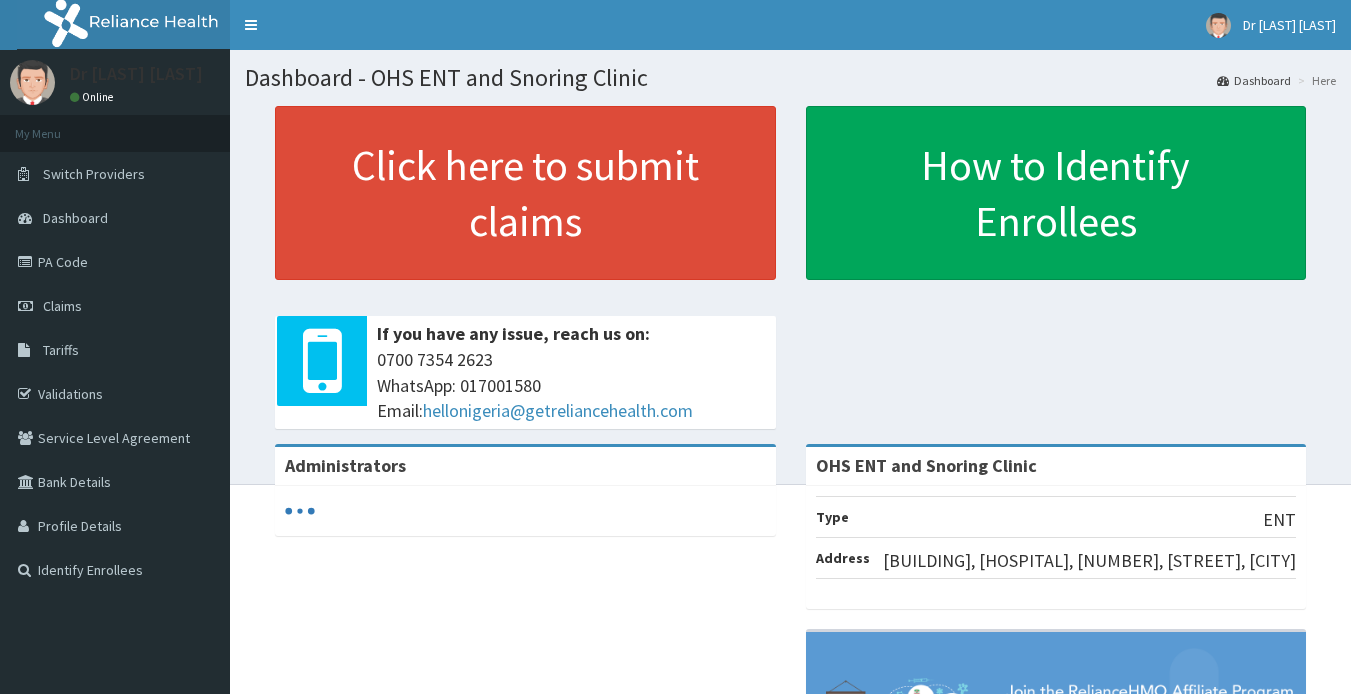 click on "Claims" at bounding box center (62, 306) 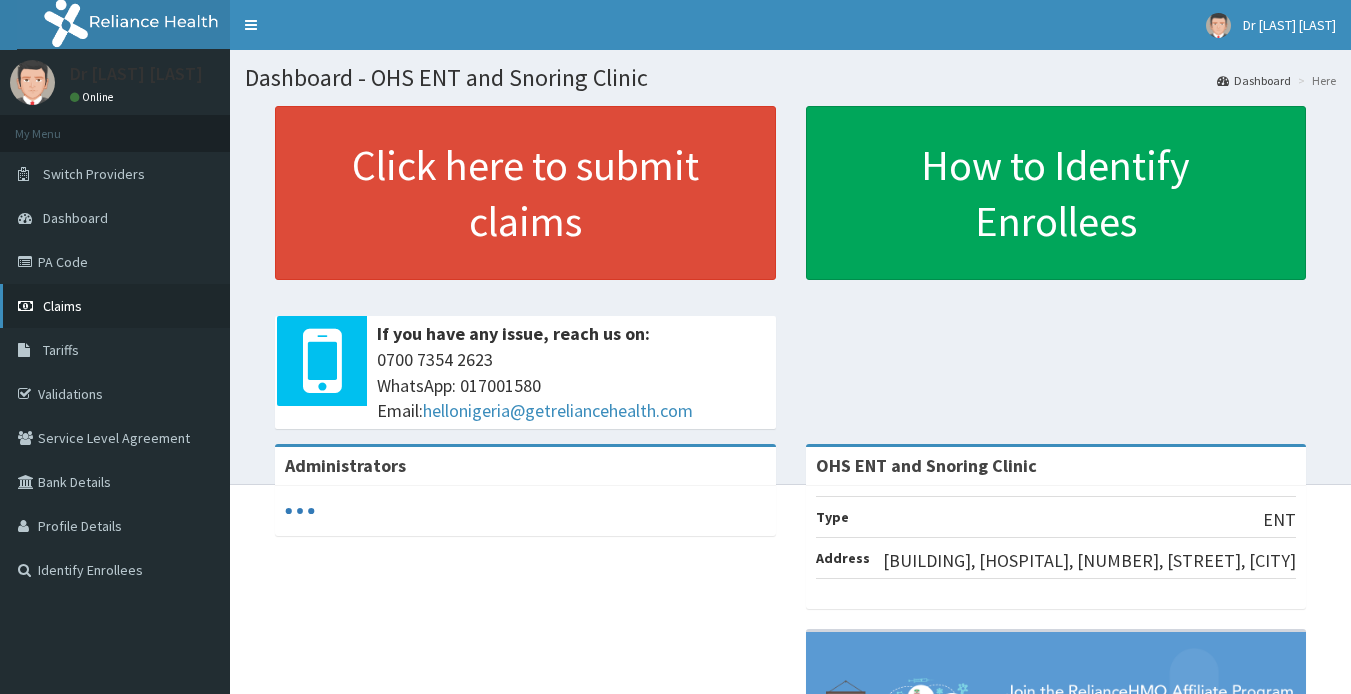 scroll, scrollTop: 0, scrollLeft: 0, axis: both 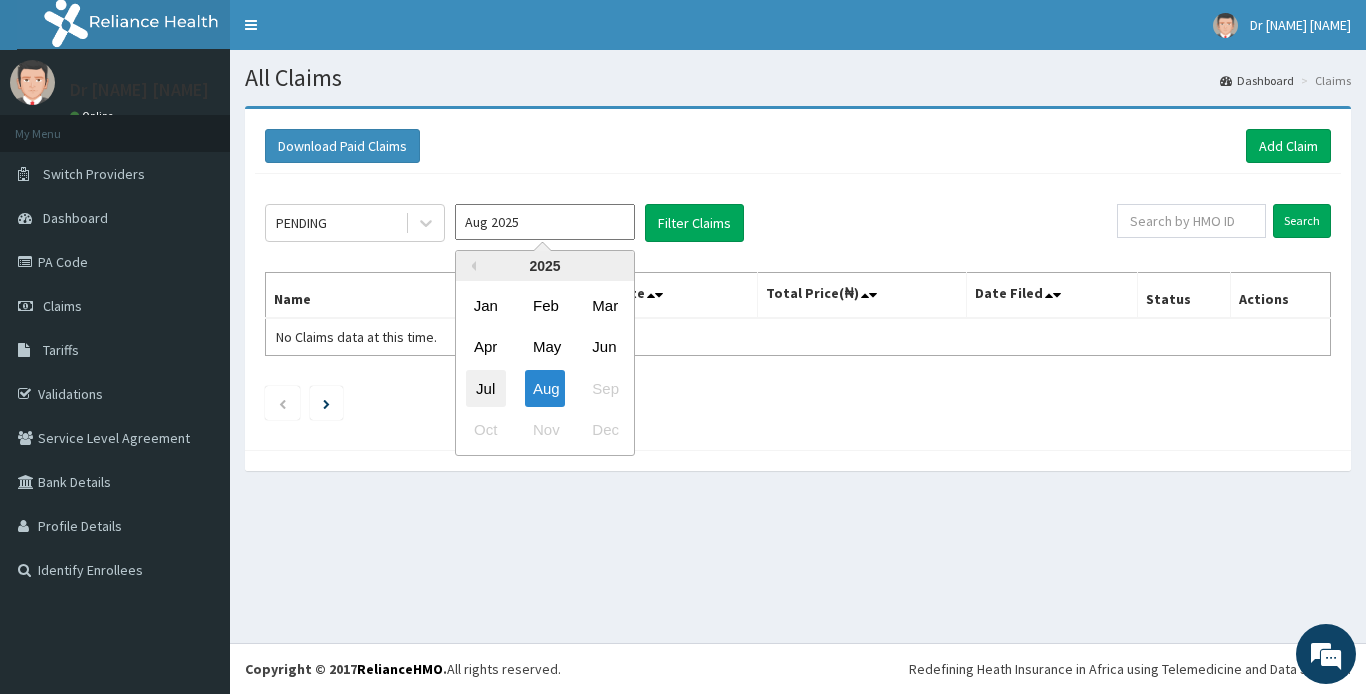 click on "Jul" at bounding box center (486, 388) 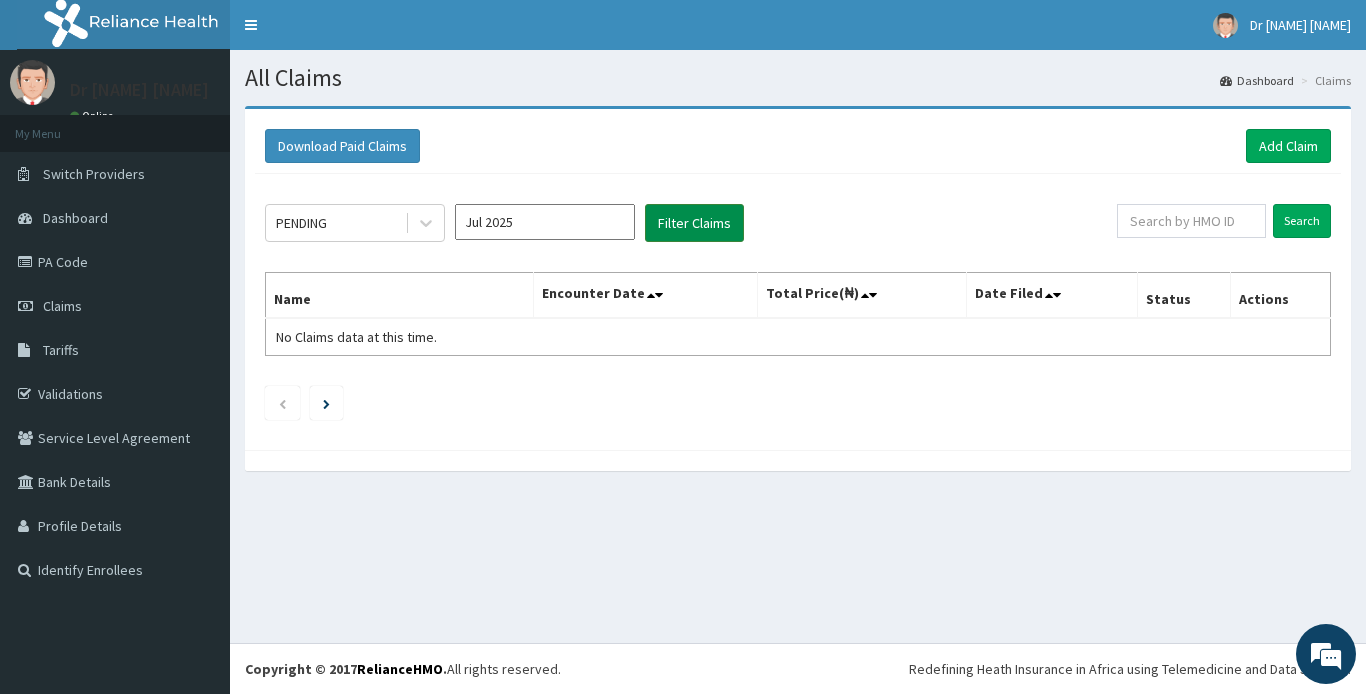 click on "Filter Claims" at bounding box center (694, 223) 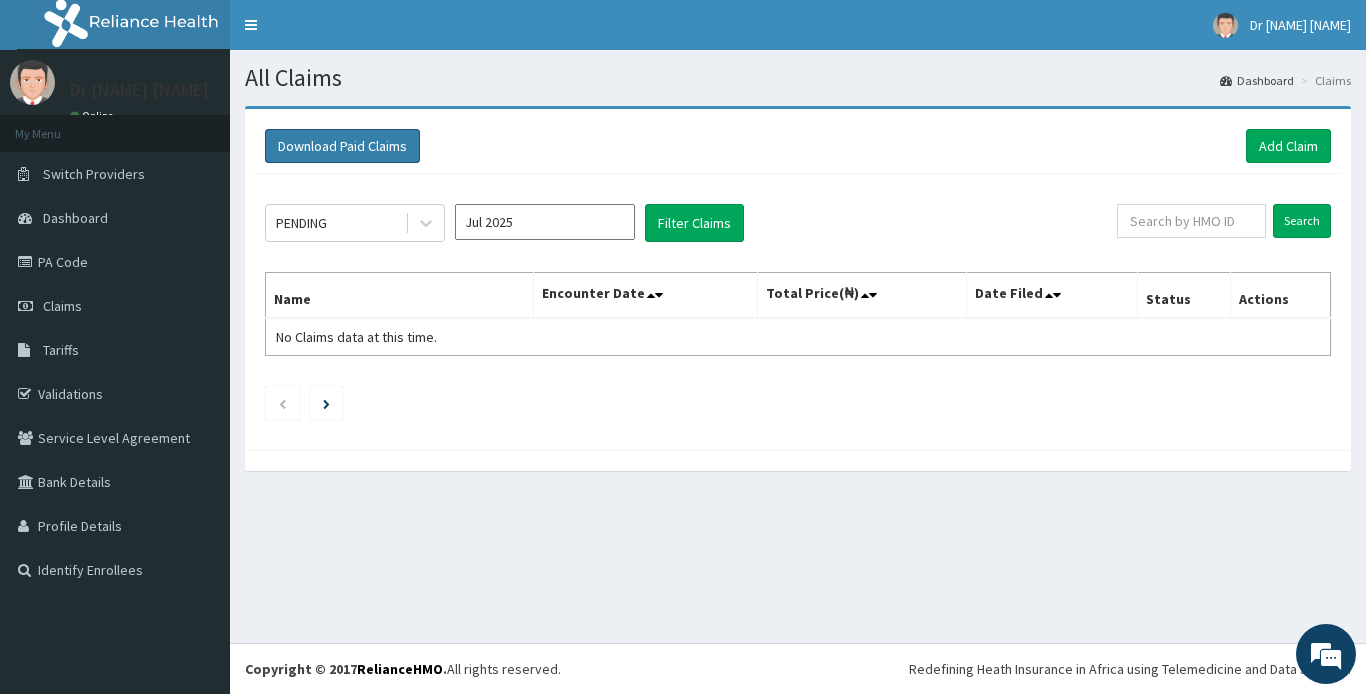 click on "Download Paid Claims" at bounding box center [342, 146] 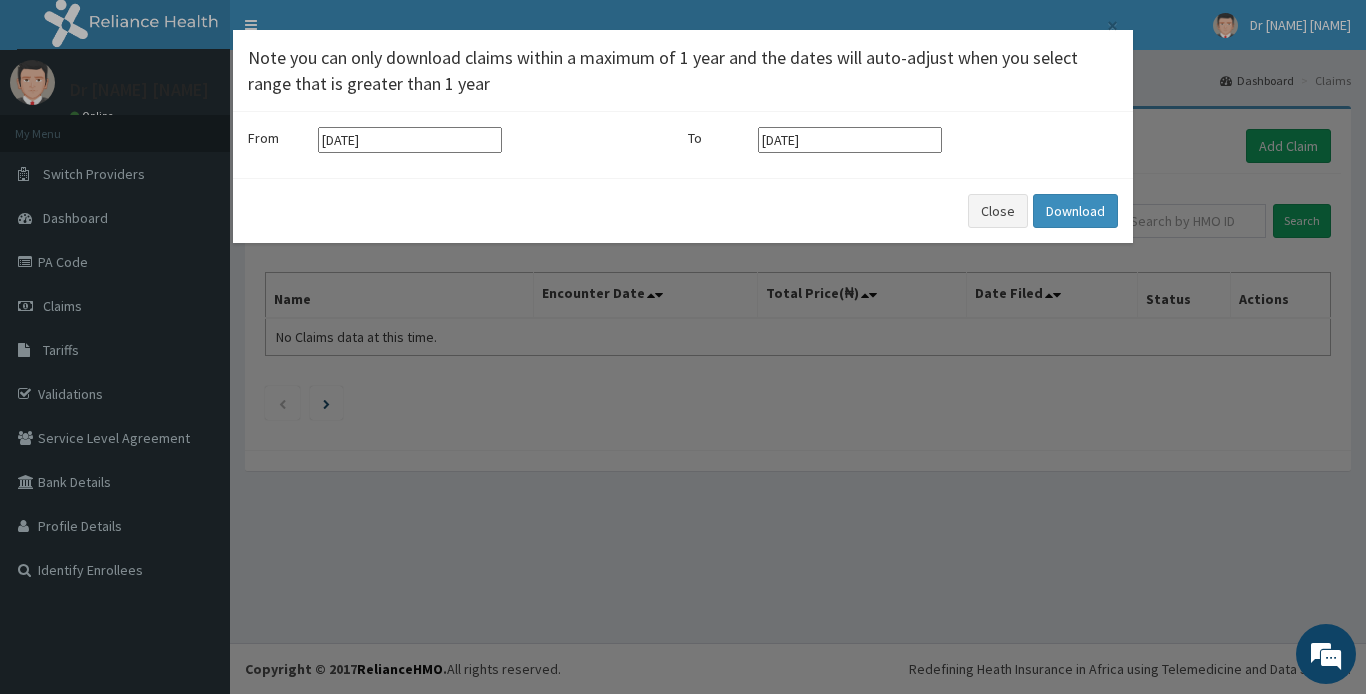 scroll, scrollTop: 0, scrollLeft: 0, axis: both 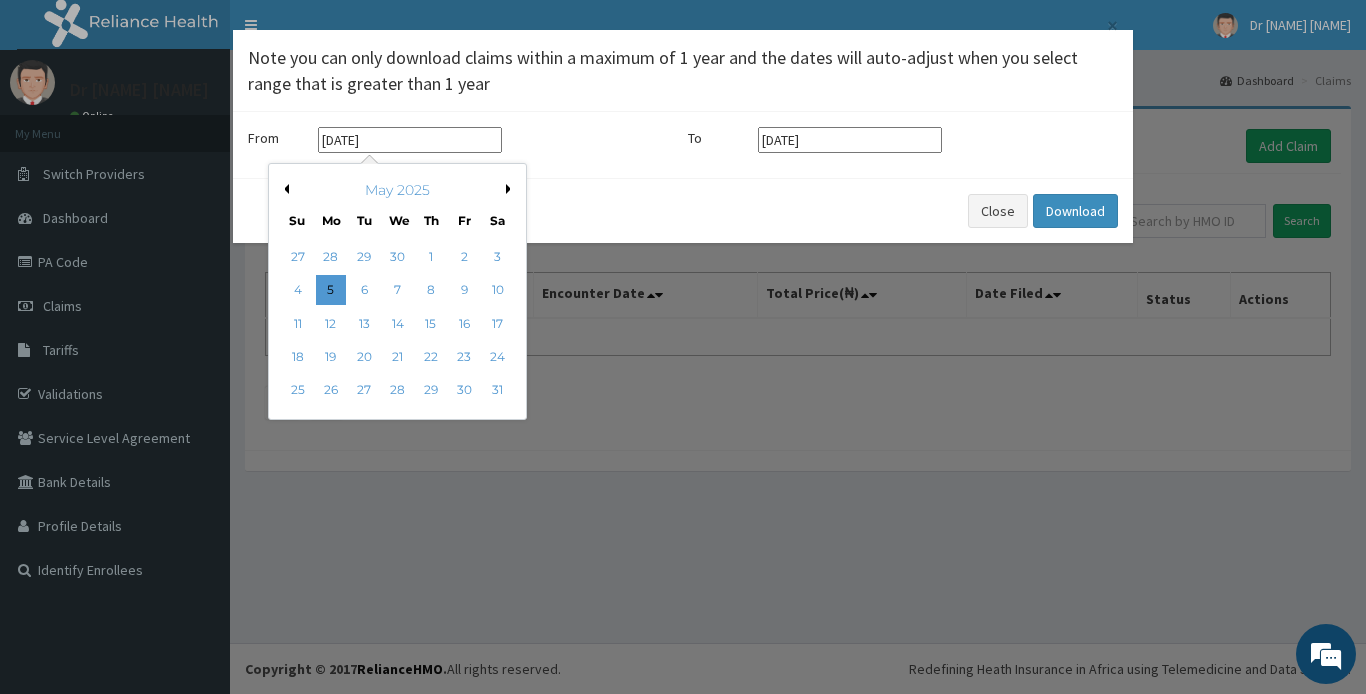 click on "05-05-2025" at bounding box center [410, 140] 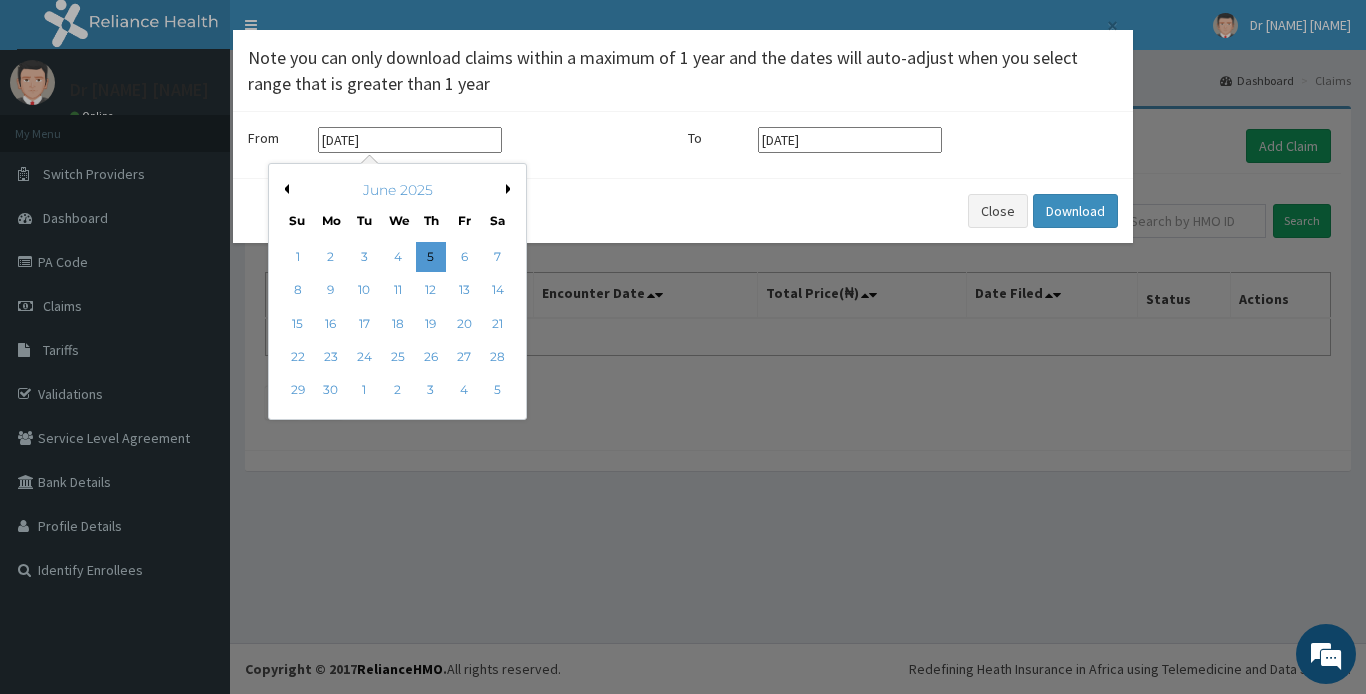 click on "Next Month" at bounding box center [511, 189] 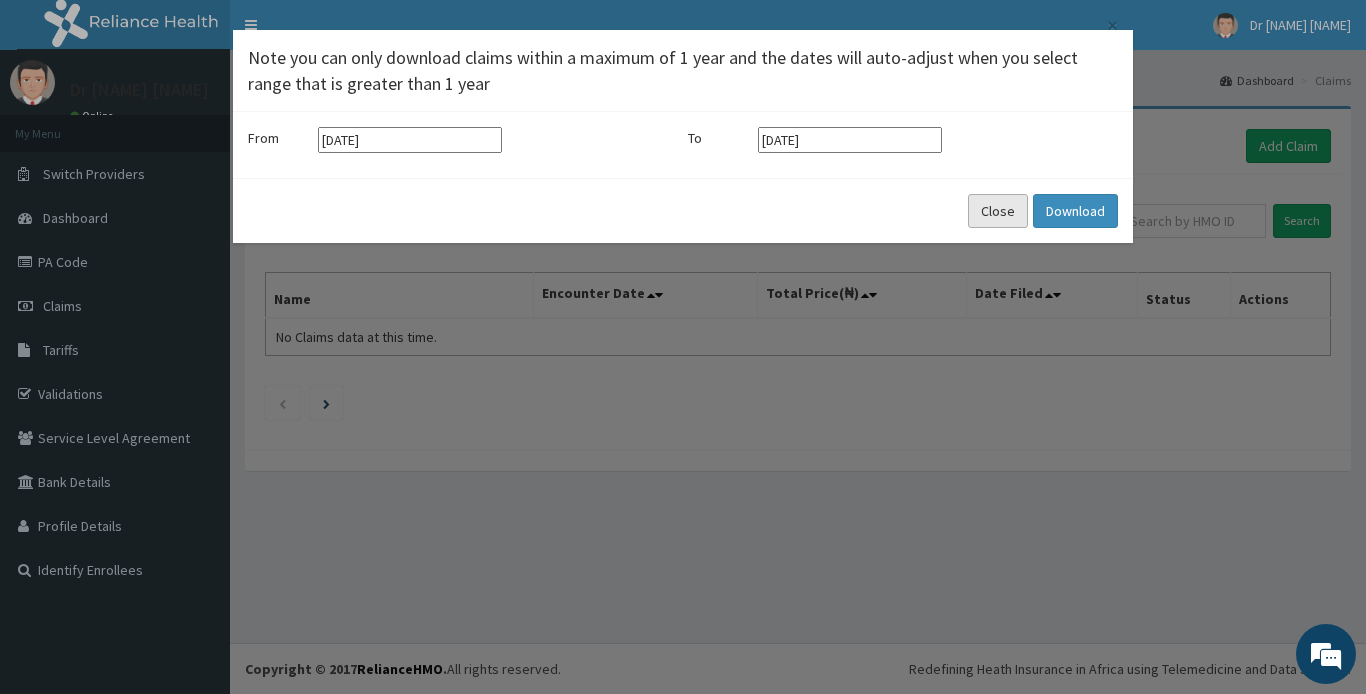click on "Close" at bounding box center [998, 211] 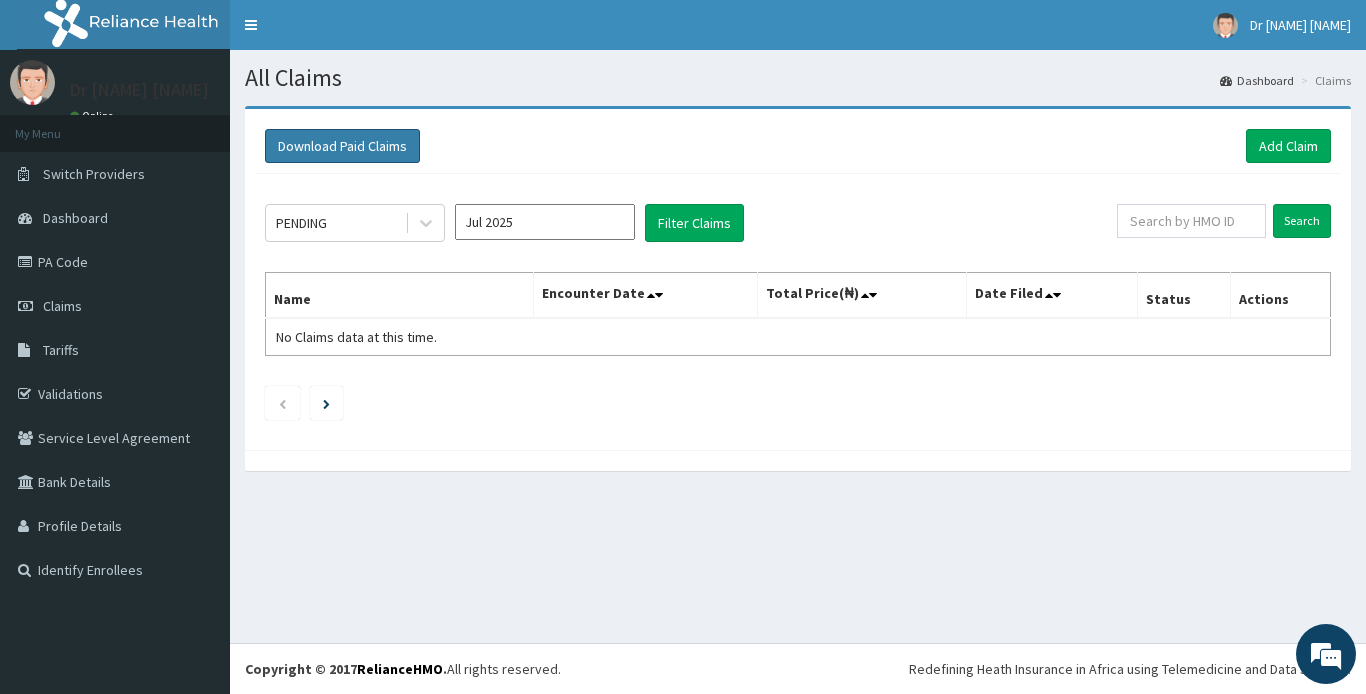 click on "Download Paid Claims" at bounding box center (342, 146) 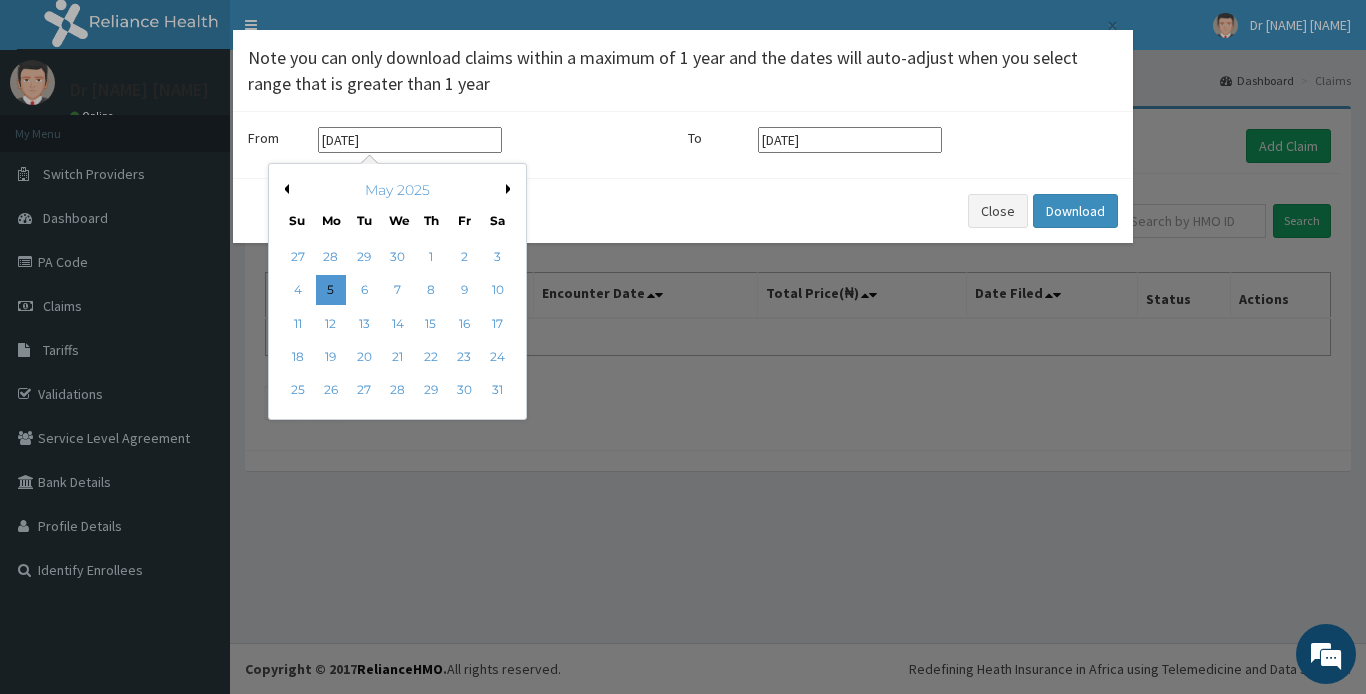 click on "[DATE]" at bounding box center (410, 140) 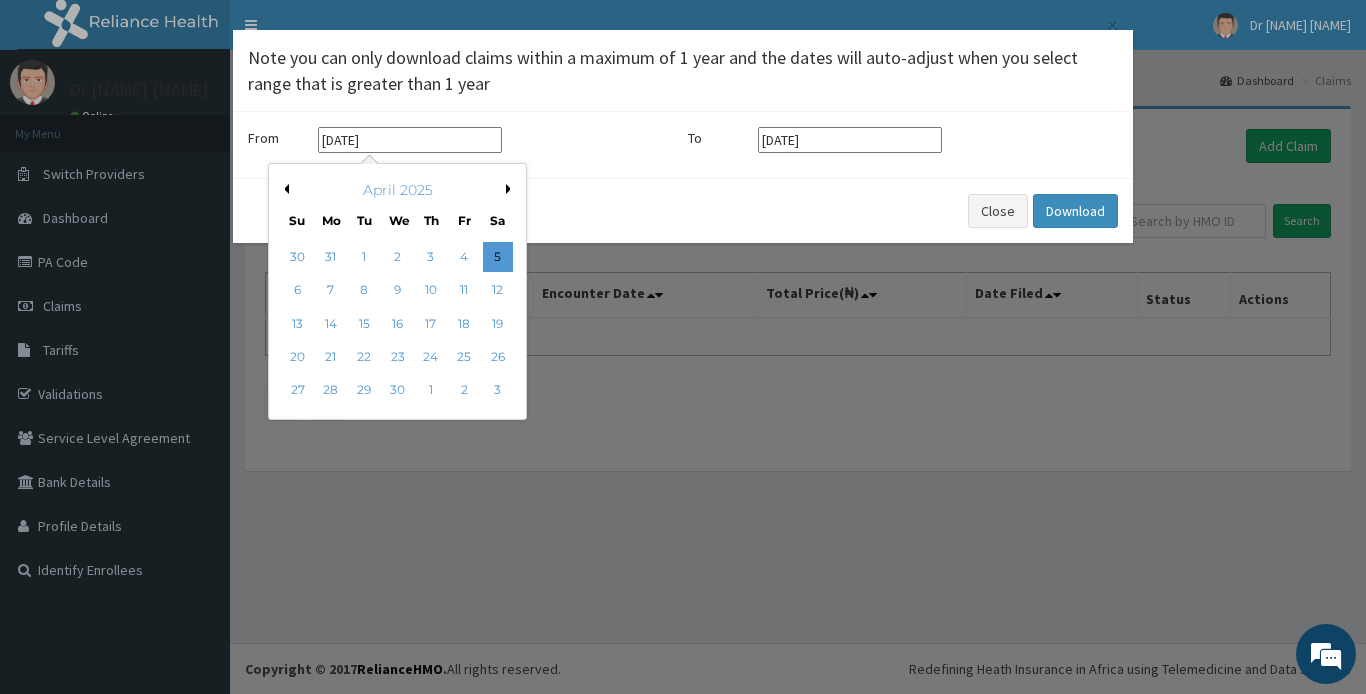 click on "Previous Month" at bounding box center [284, 189] 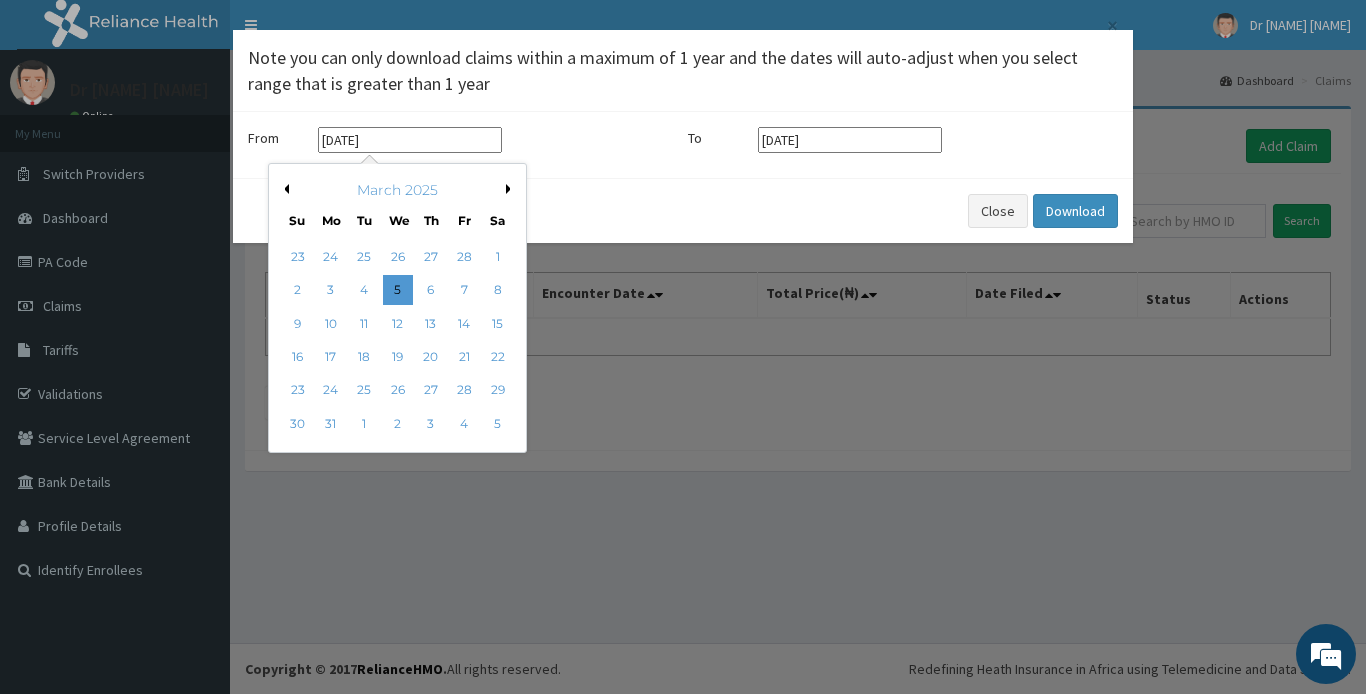 click on "Previous Month" at bounding box center [284, 189] 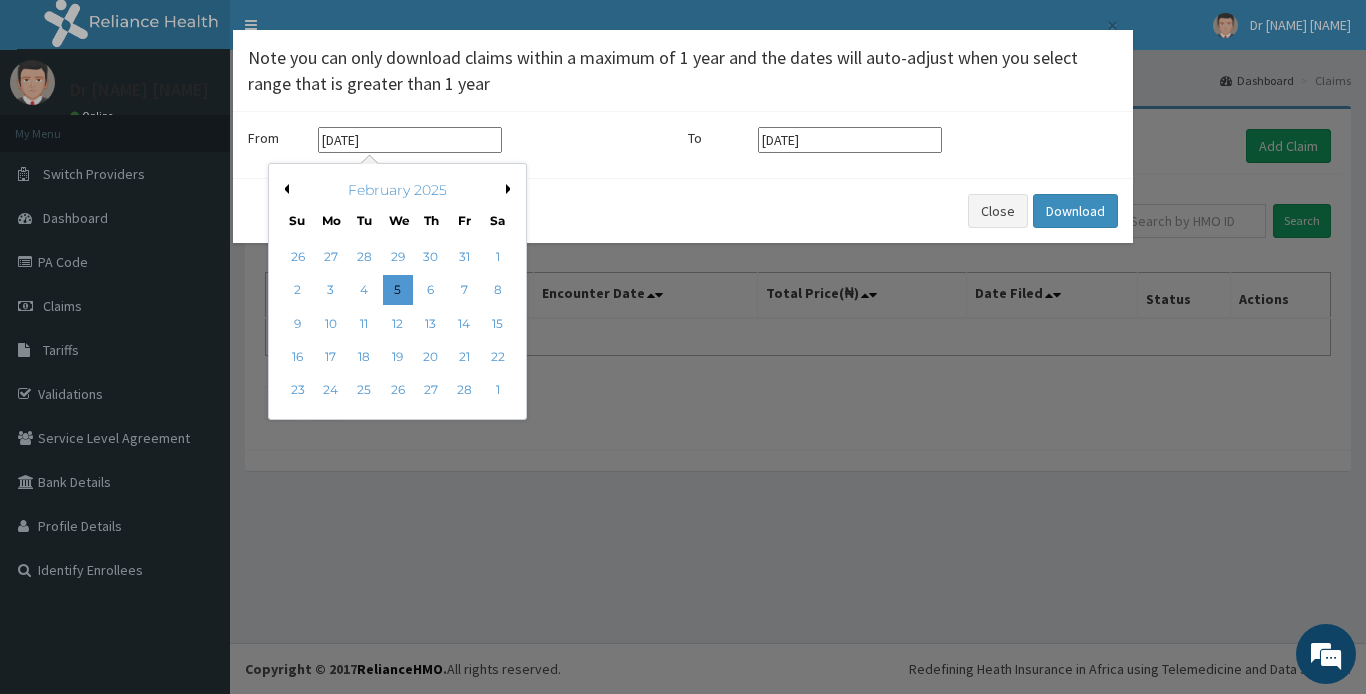 click on "Previous Month" at bounding box center [284, 189] 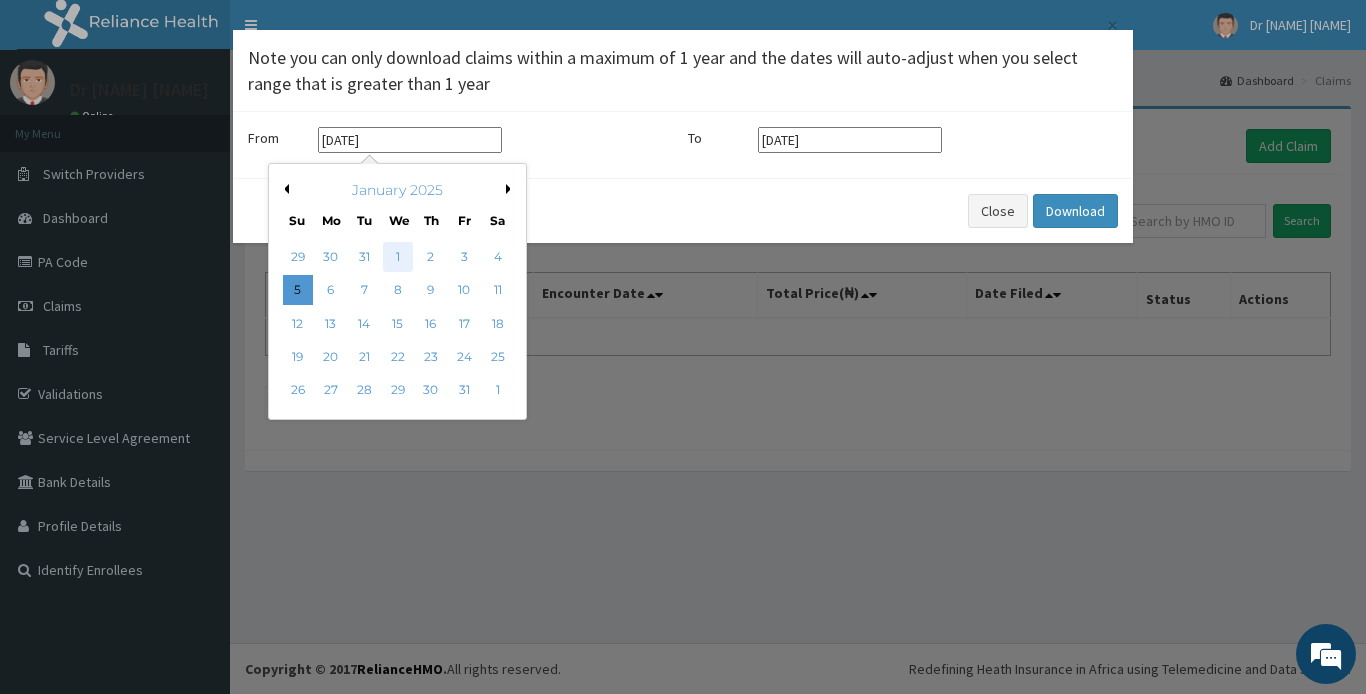 click on "1" at bounding box center [398, 257] 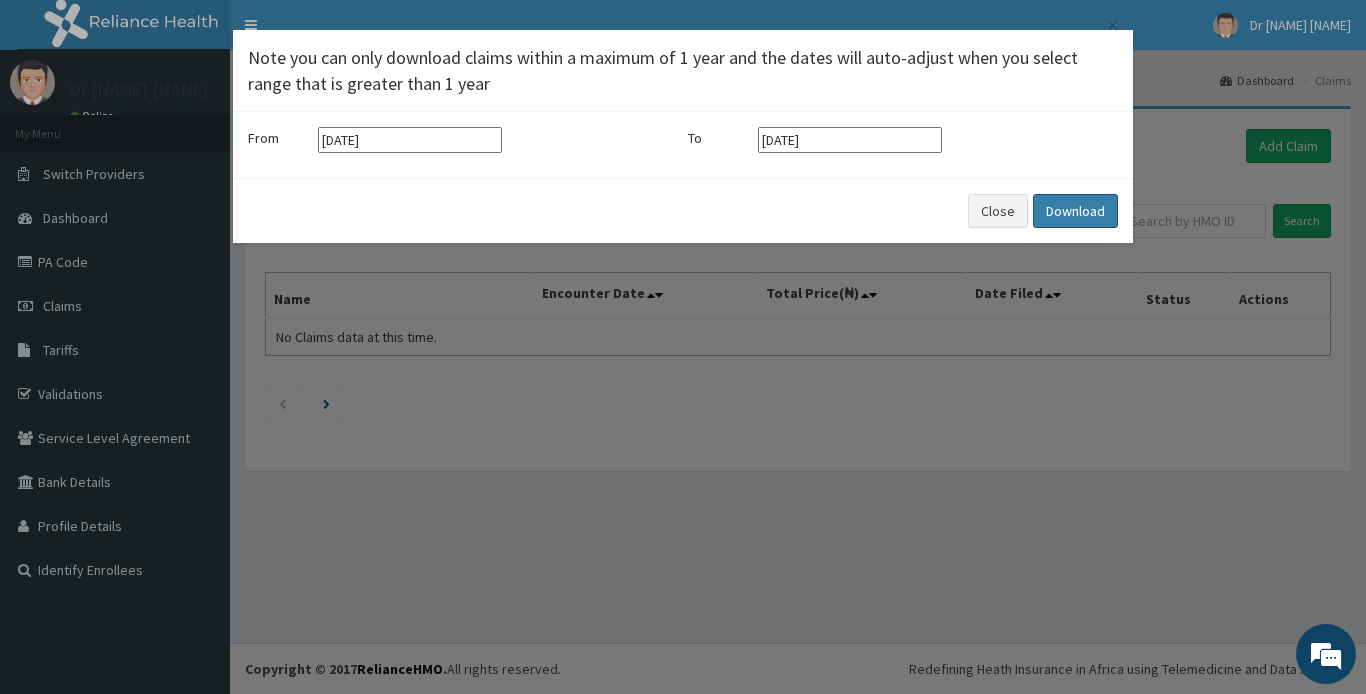 click on "Download" at bounding box center (1075, 211) 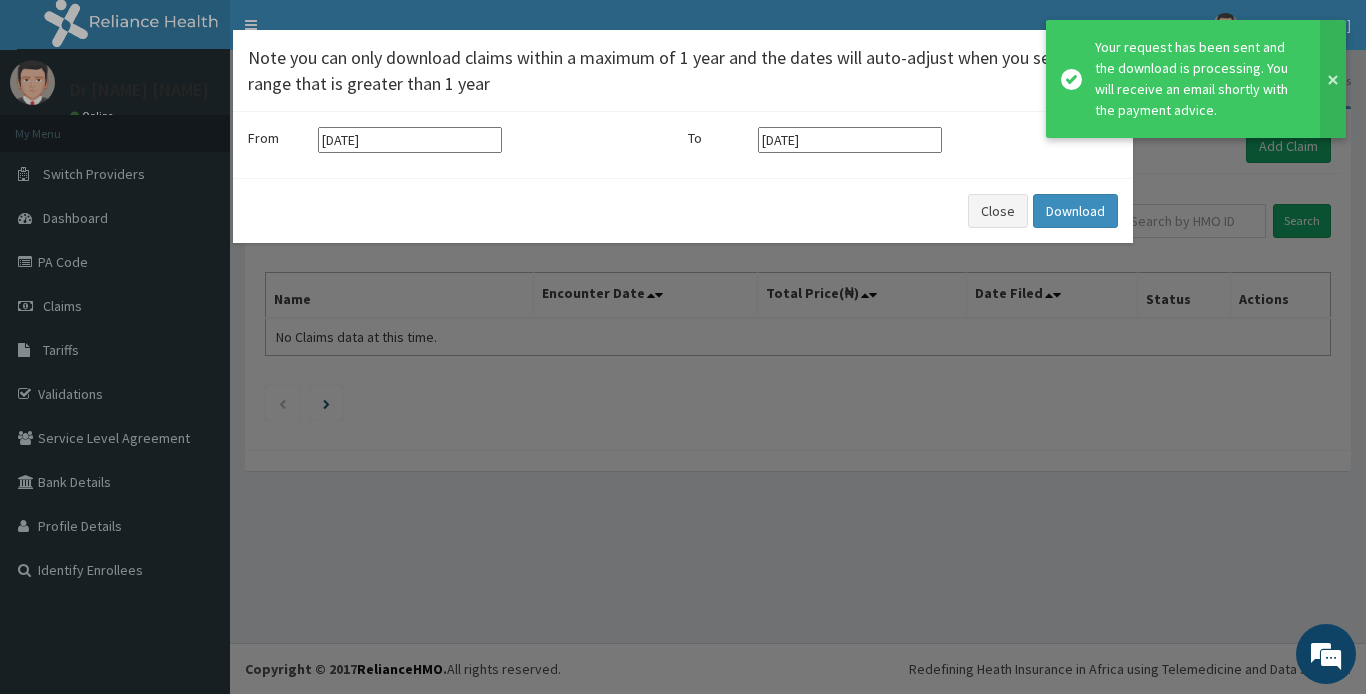 click at bounding box center [1333, 79] 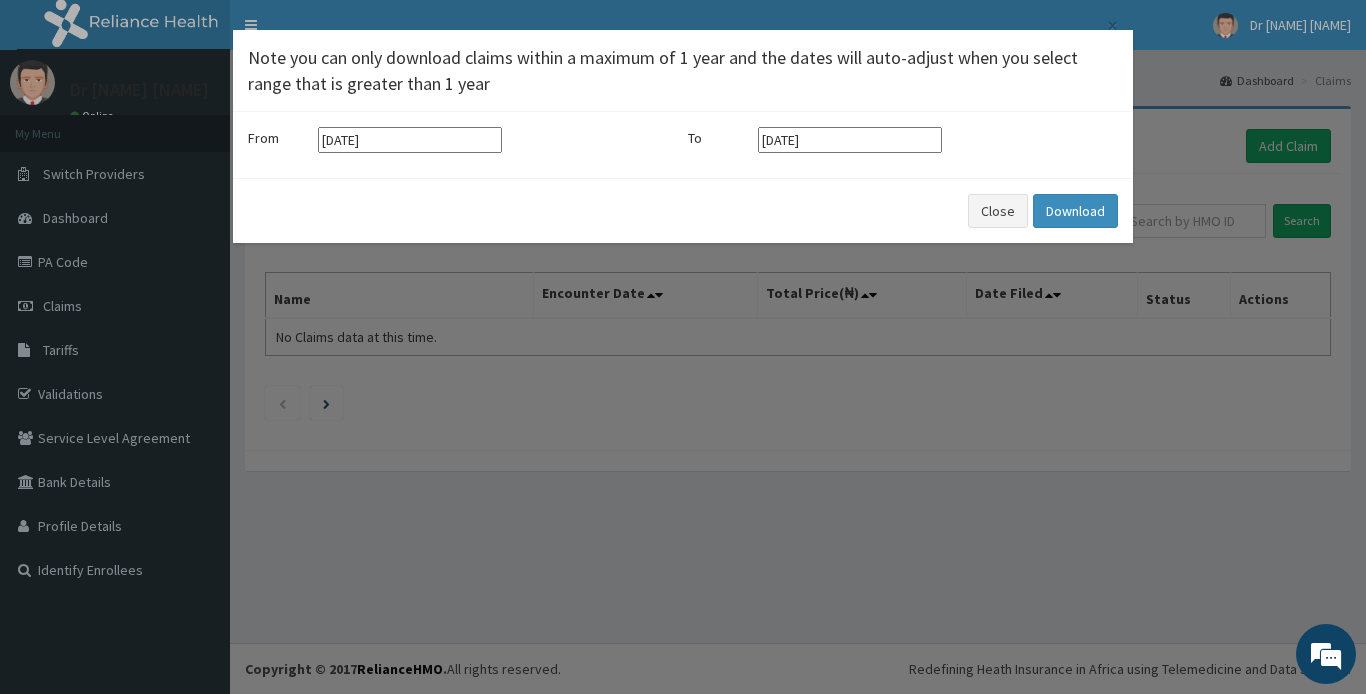 click on "× Note you can only download claims within a maximum of 1 year and the dates will auto-adjust when you select range that is greater than 1 year From 01-01-2025 To 05-08-2025 Close Download" at bounding box center (683, 347) 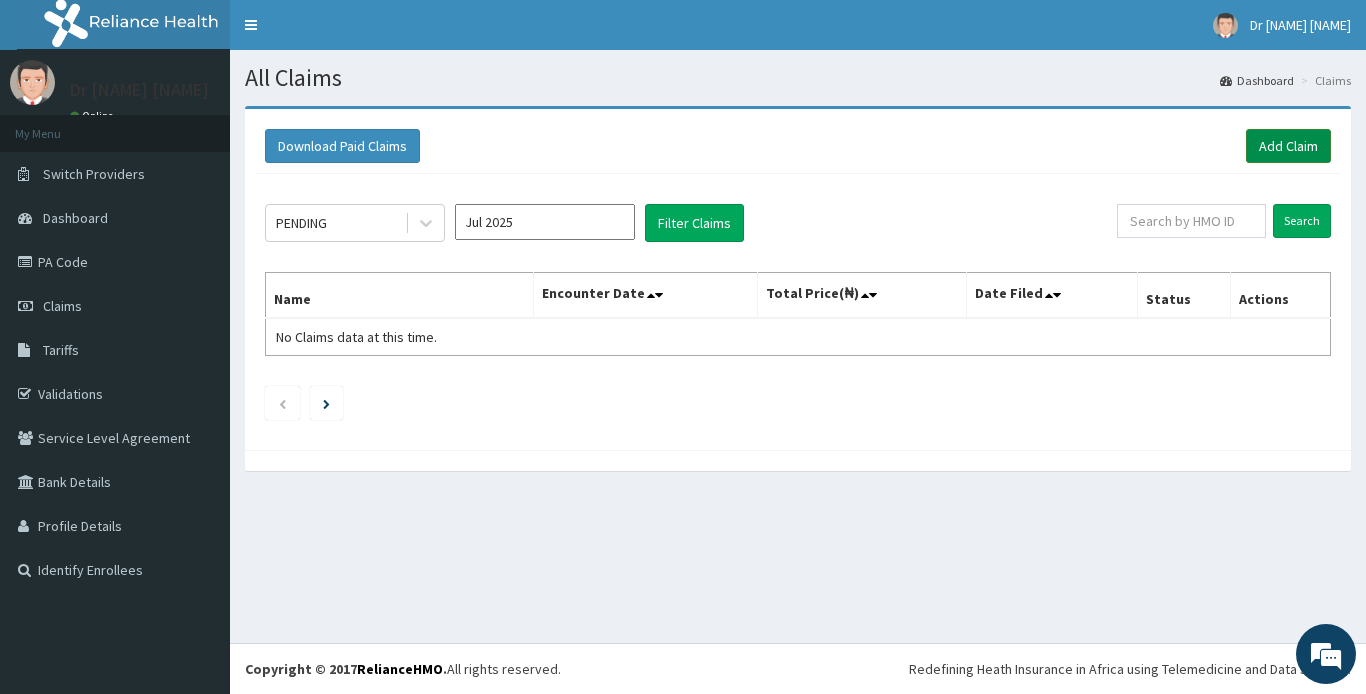 click on "Add Claim" at bounding box center (1288, 146) 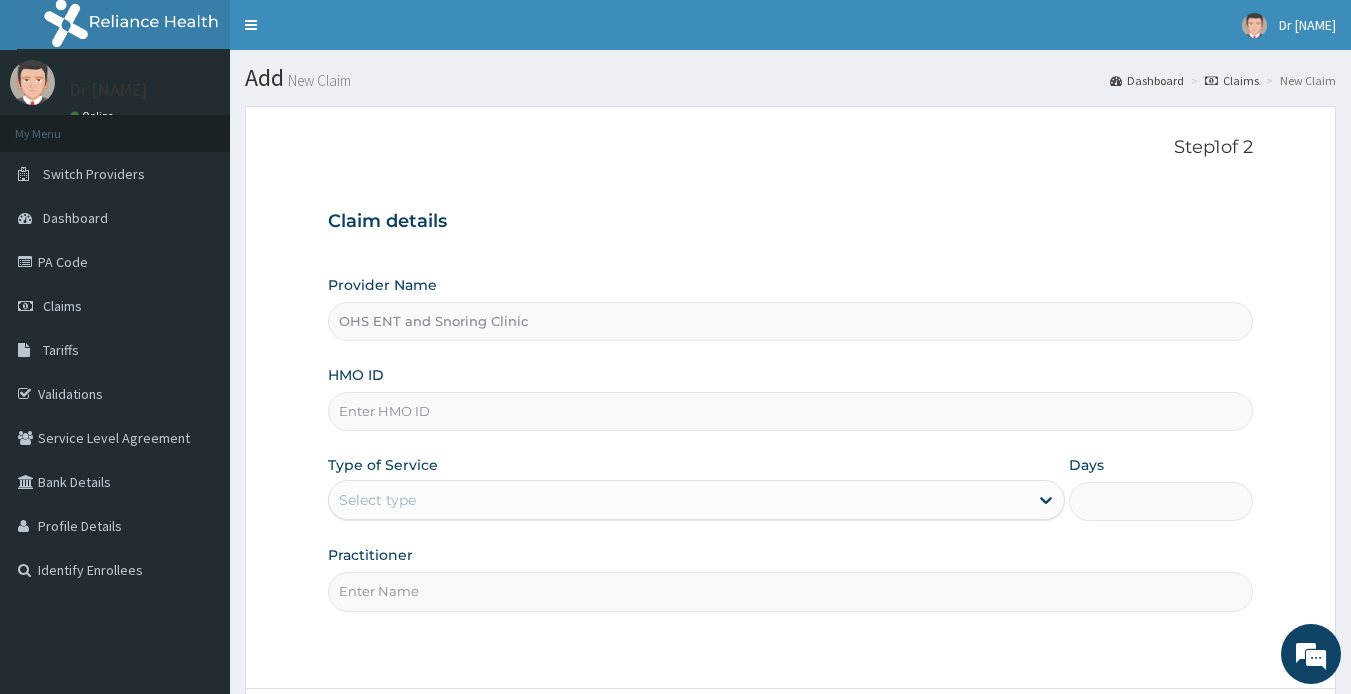 scroll, scrollTop: 0, scrollLeft: 0, axis: both 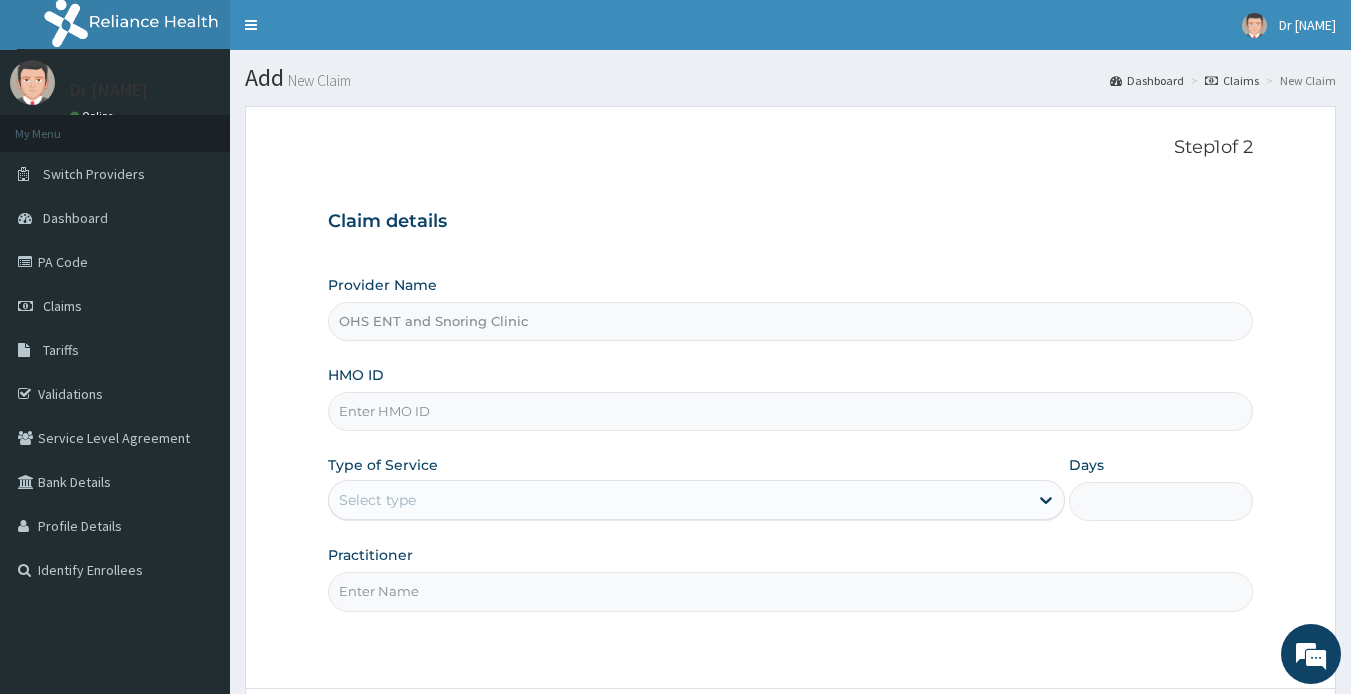 click on "OHS ENT and Snoring Clinic" at bounding box center [791, 321] 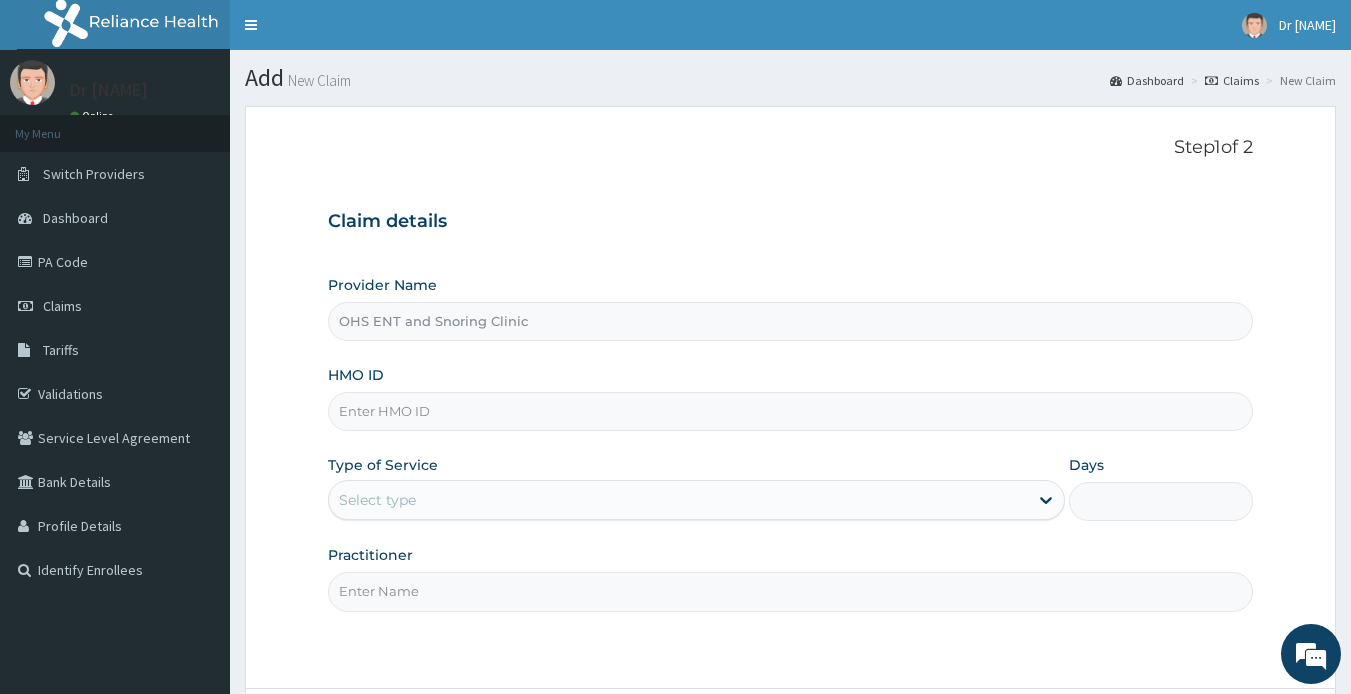 paste on "GBI/10061/C" 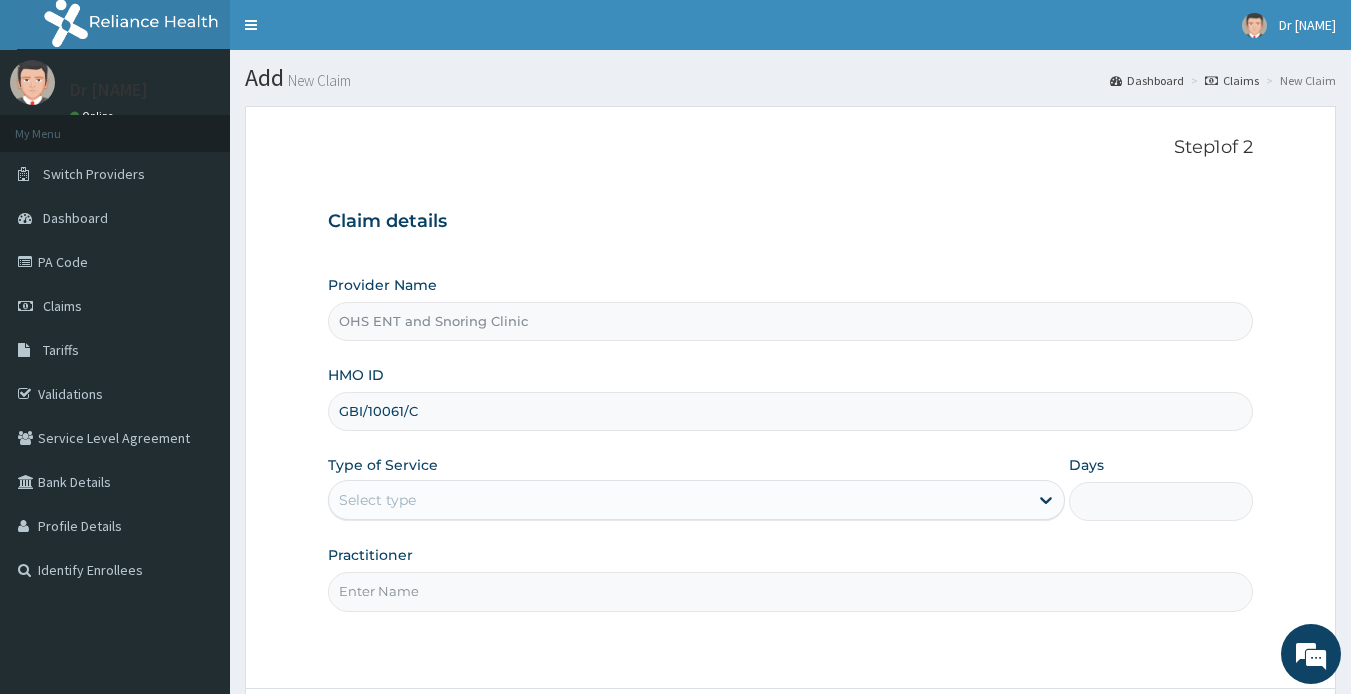 type on "GBI/10061/C" 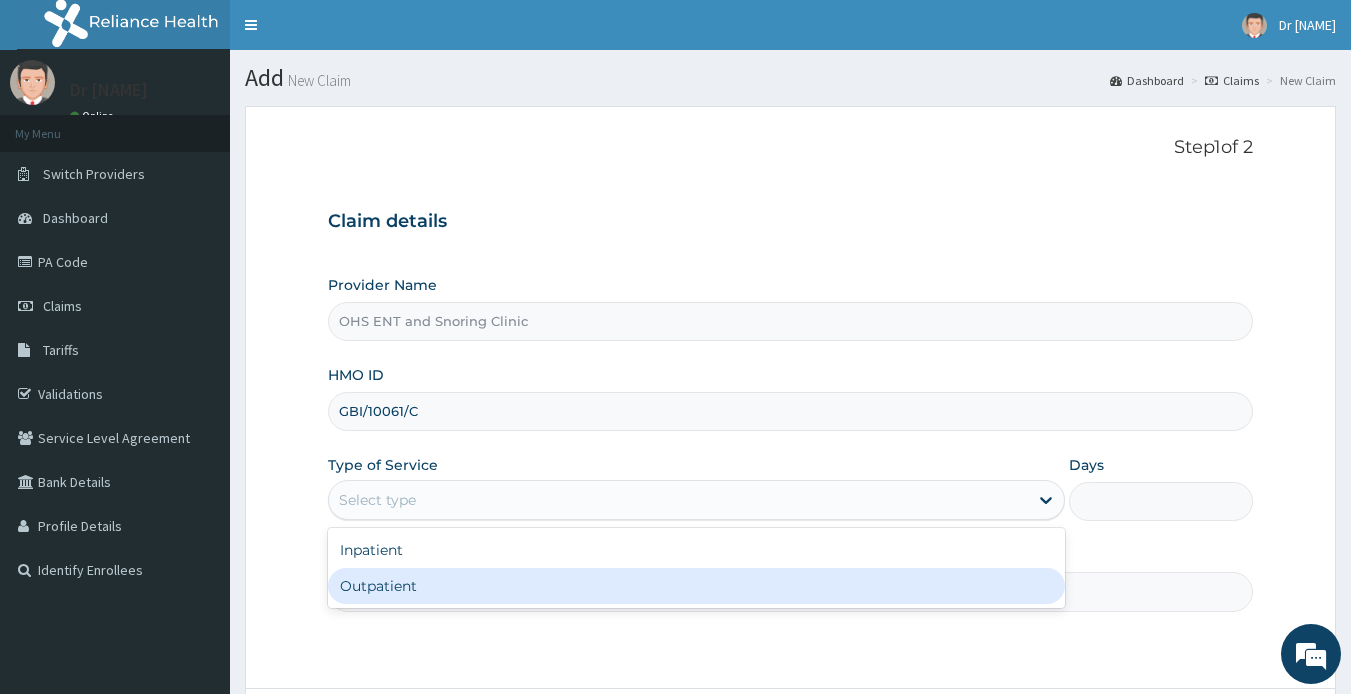 click on "Outpatient" at bounding box center [696, 586] 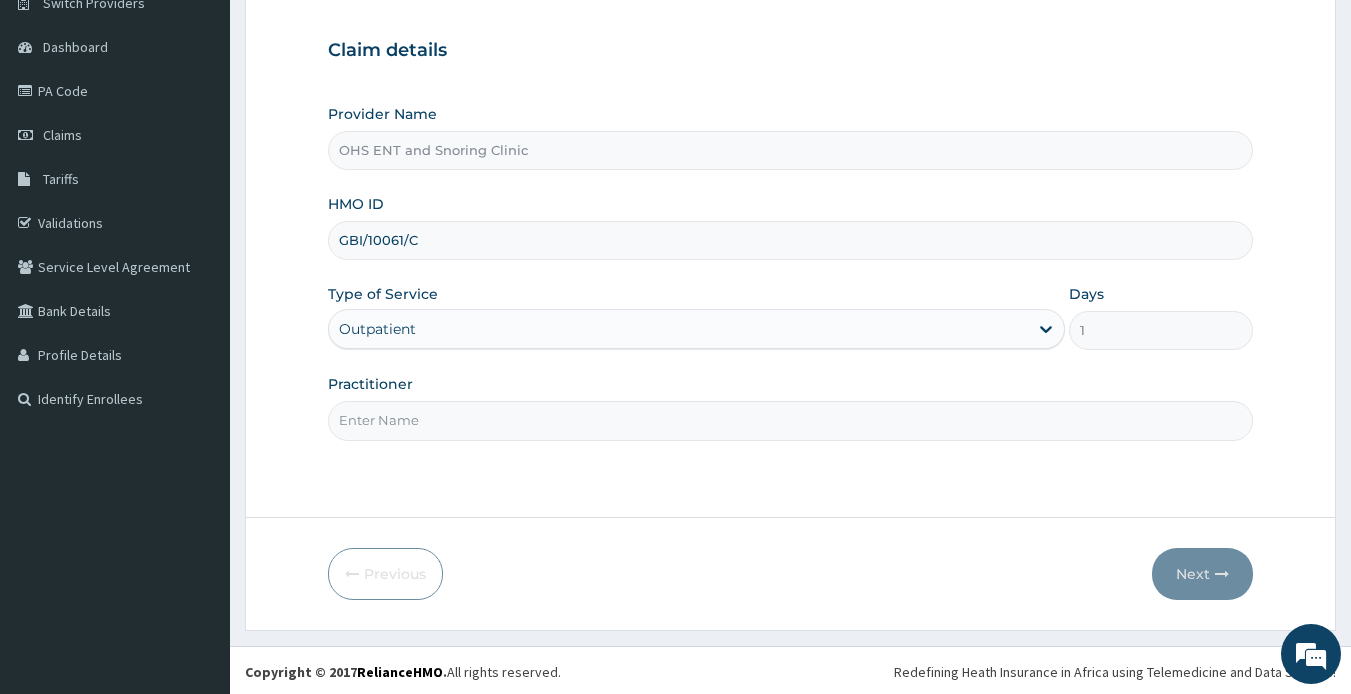 scroll, scrollTop: 174, scrollLeft: 0, axis: vertical 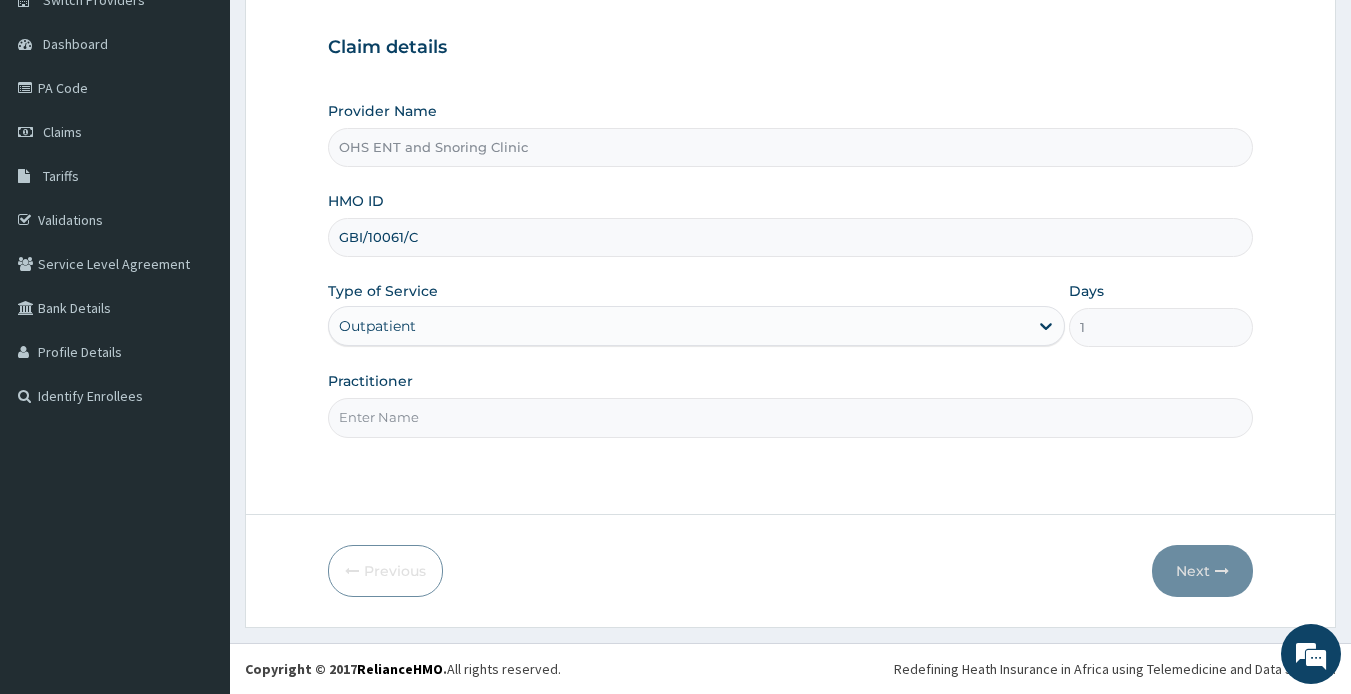 click on "Practitioner" at bounding box center (791, 417) 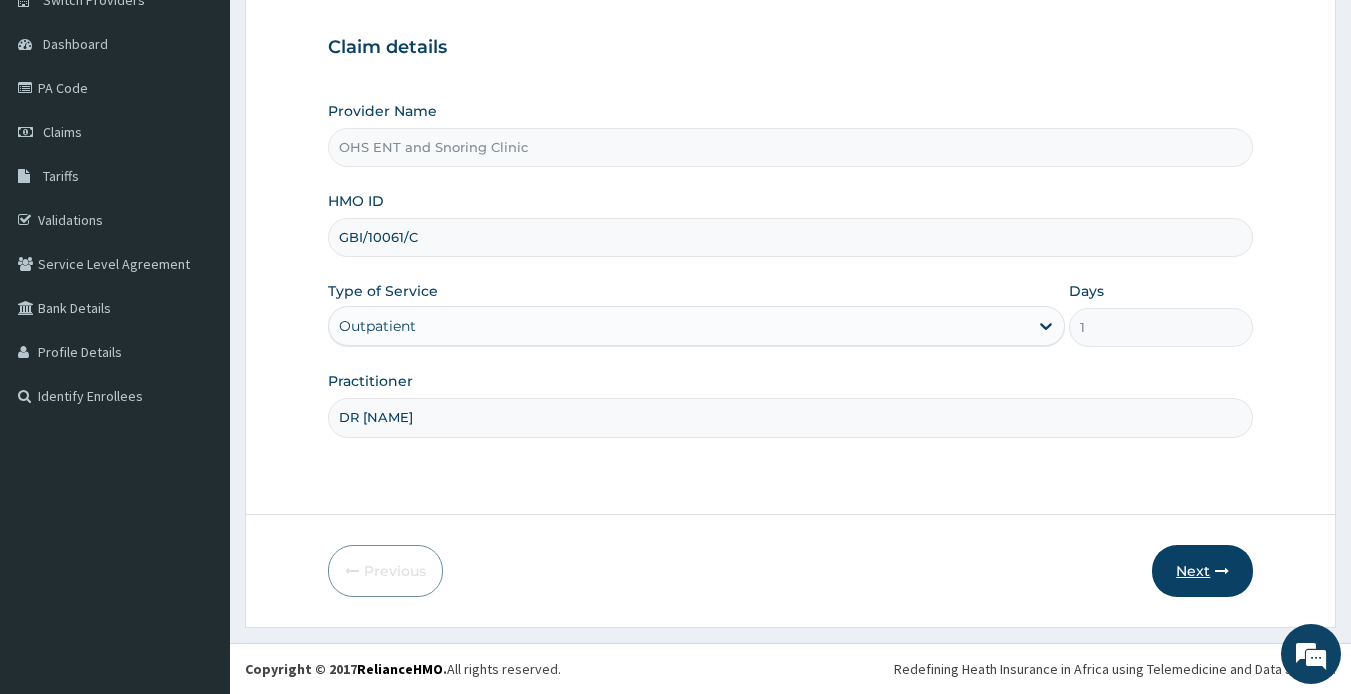 click on "Next" at bounding box center [1202, 571] 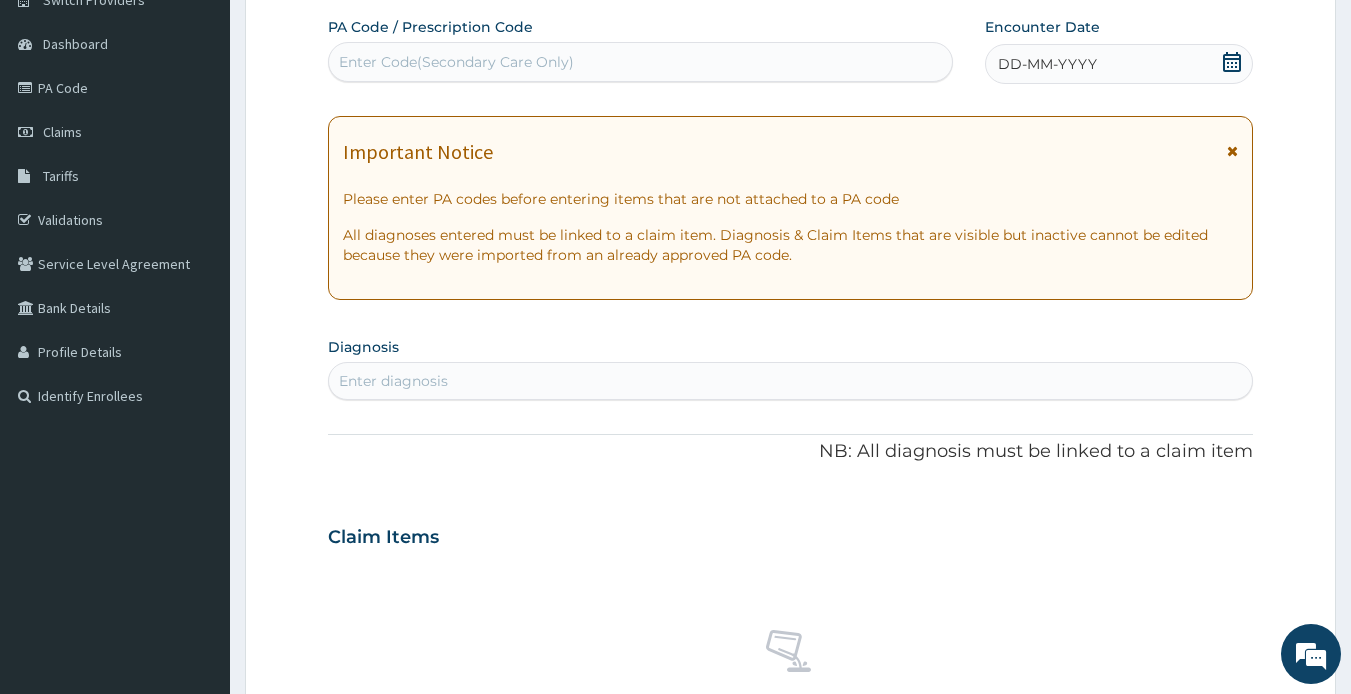 click on "Enter Code(Secondary Care Only)" at bounding box center [456, 62] 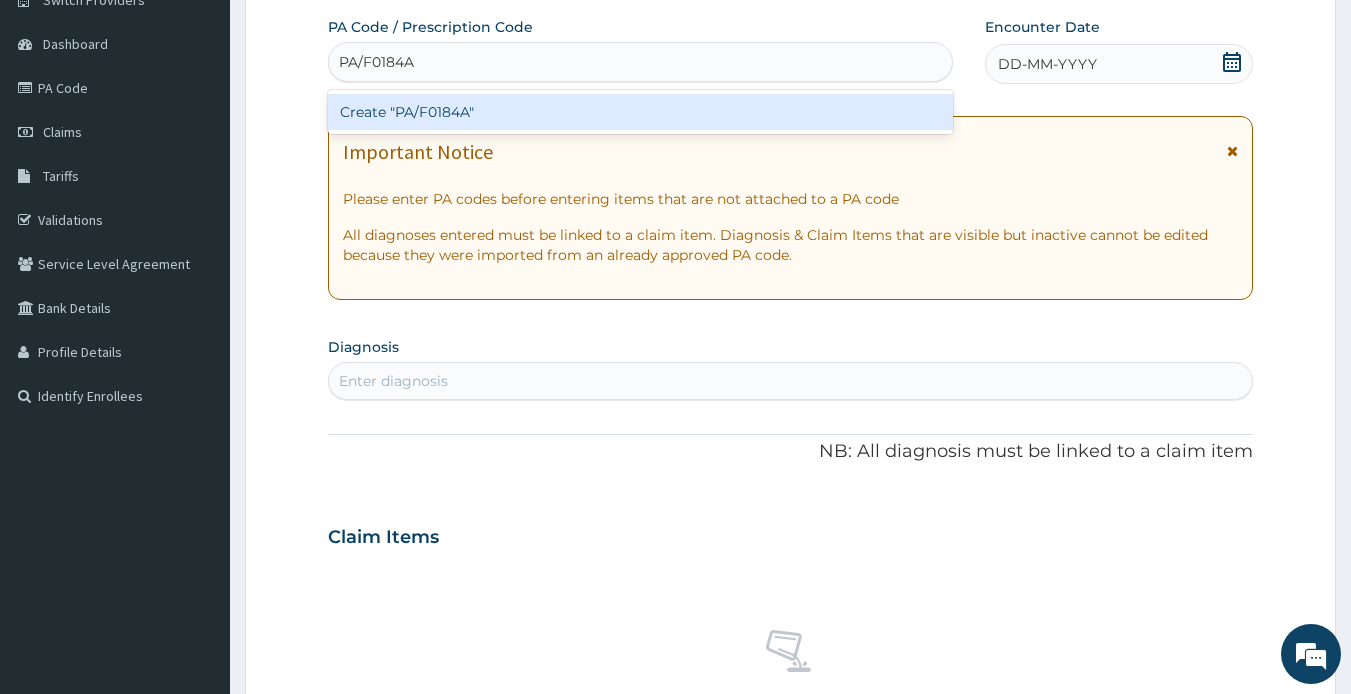 click on "Create "PA/F0184A"" at bounding box center (641, 112) 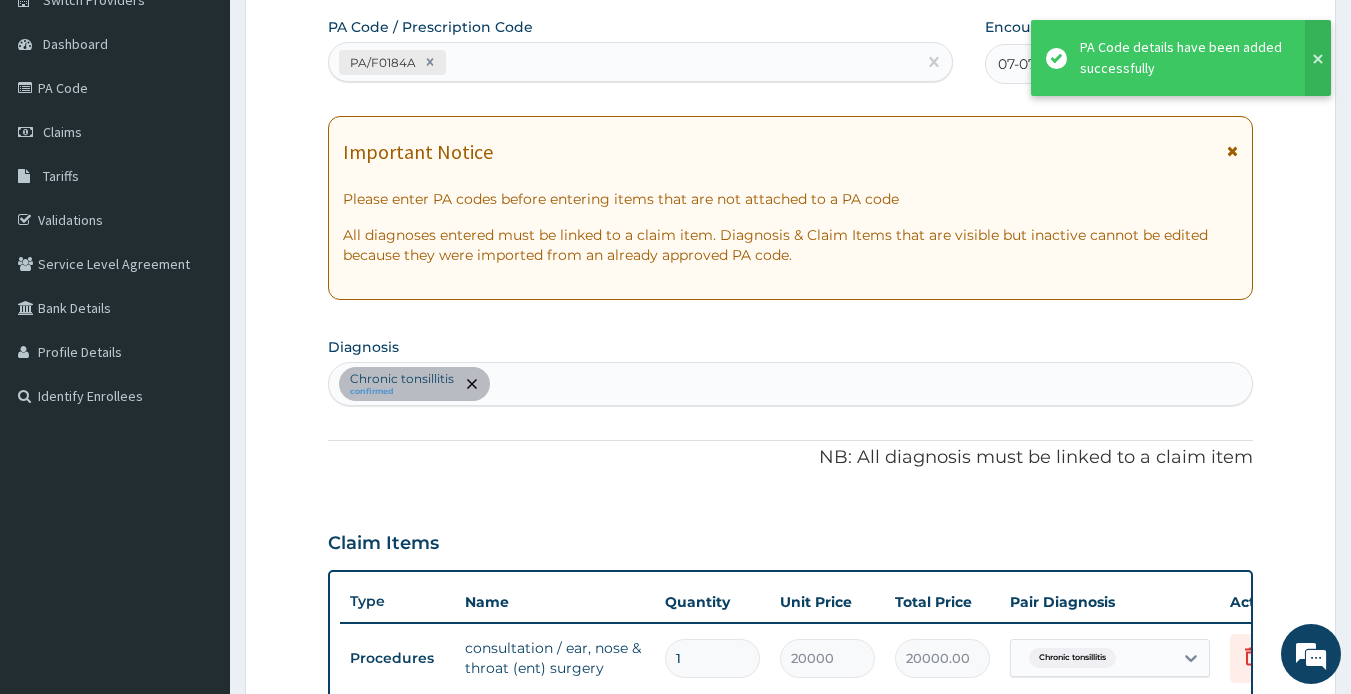 click at bounding box center (1318, 58) 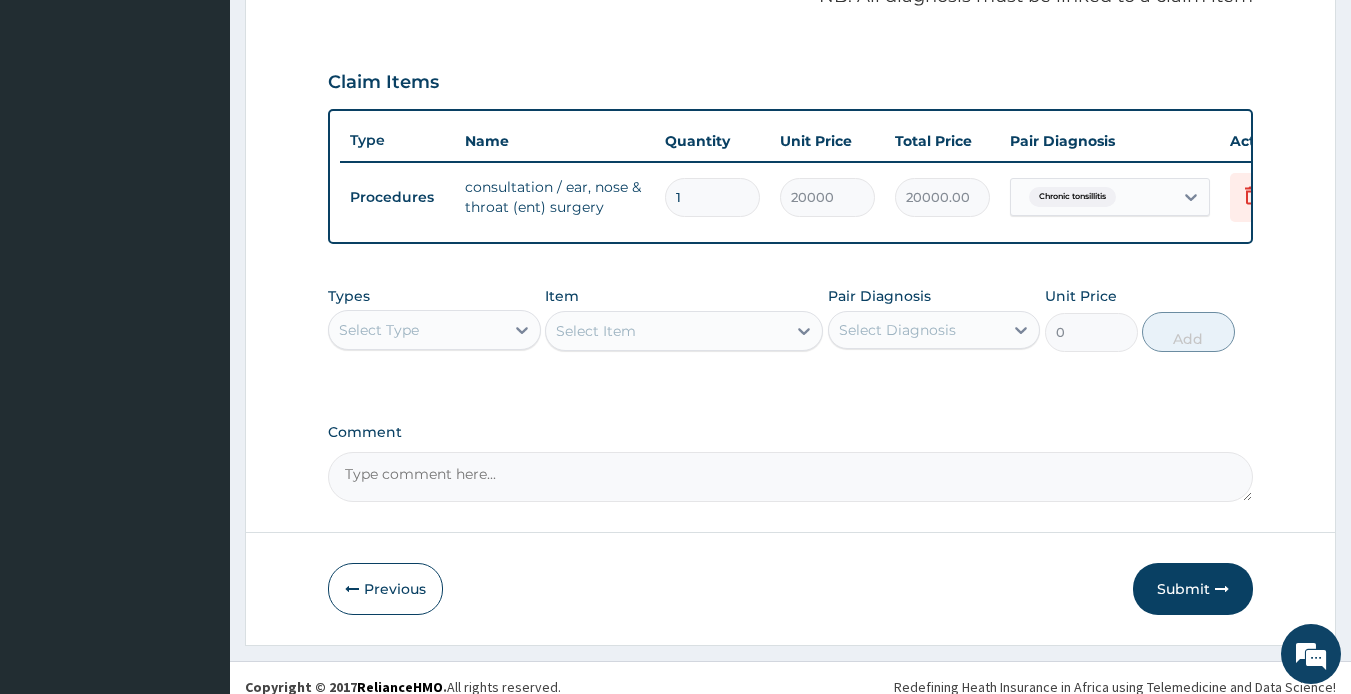 scroll, scrollTop: 668, scrollLeft: 0, axis: vertical 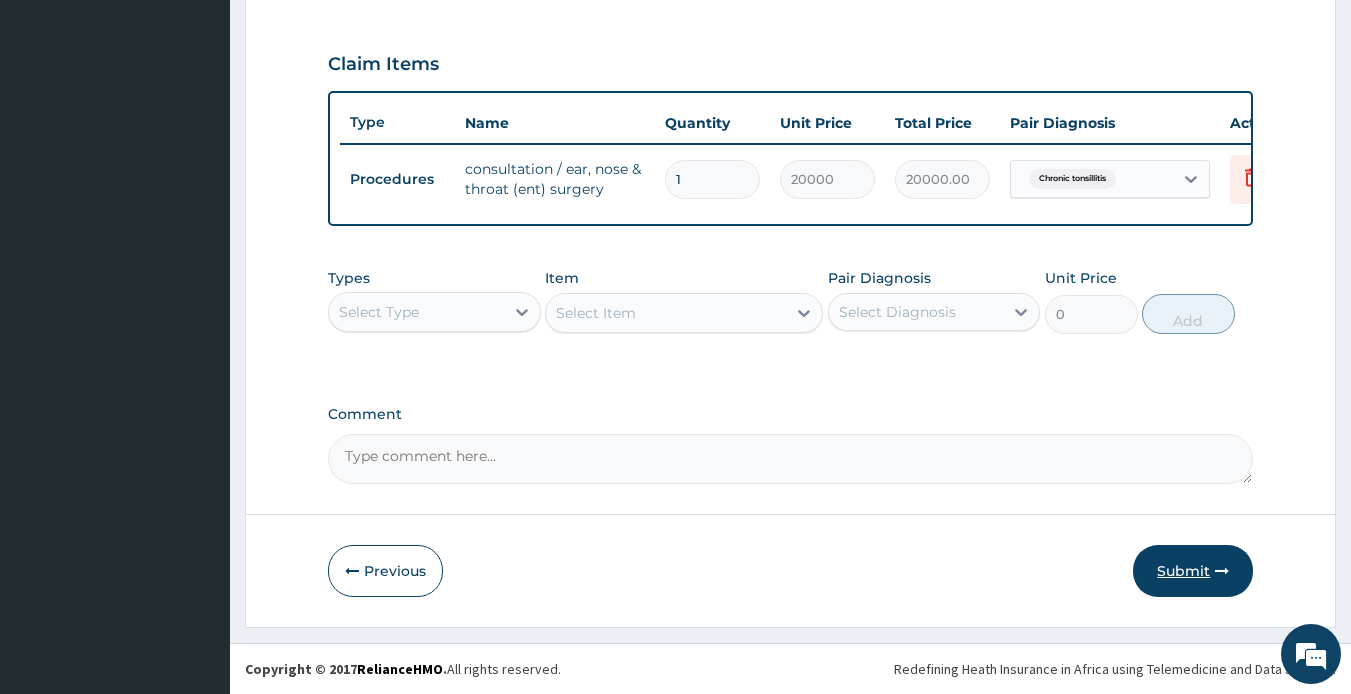 click on "Submit" at bounding box center [1193, 571] 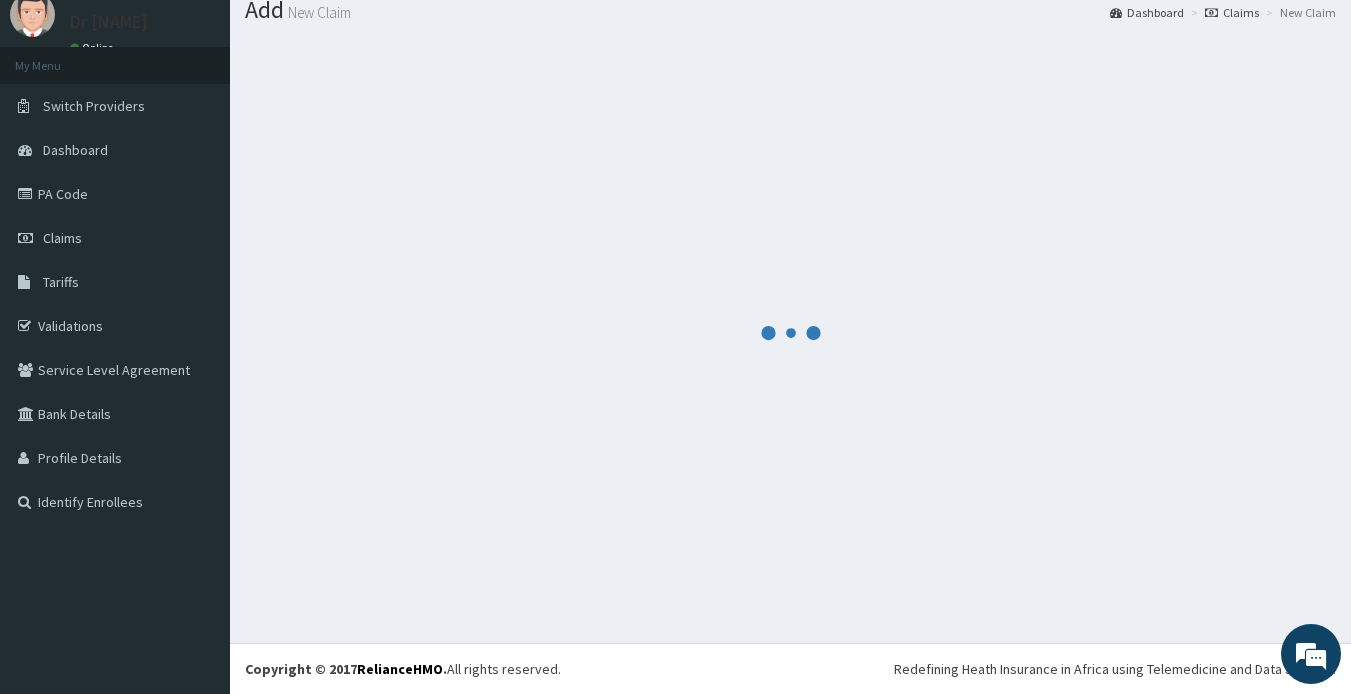 scroll, scrollTop: 668, scrollLeft: 0, axis: vertical 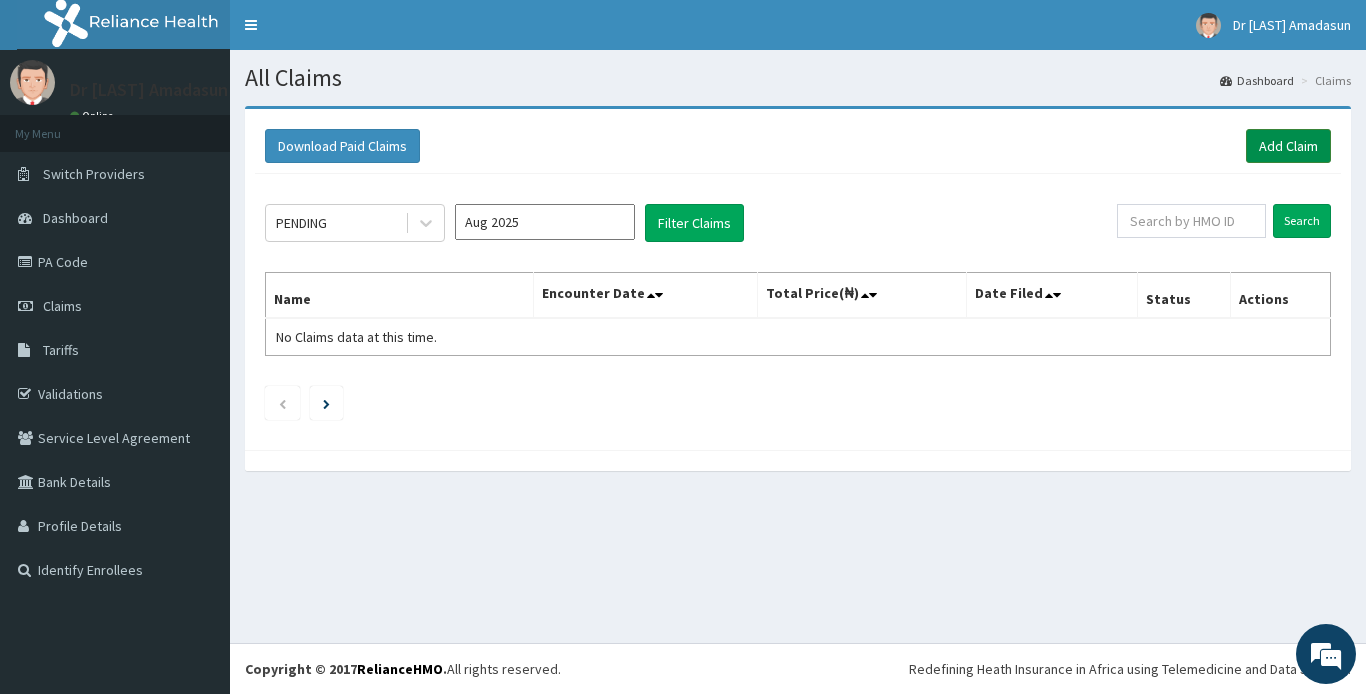 click on "Add Claim" at bounding box center [1288, 146] 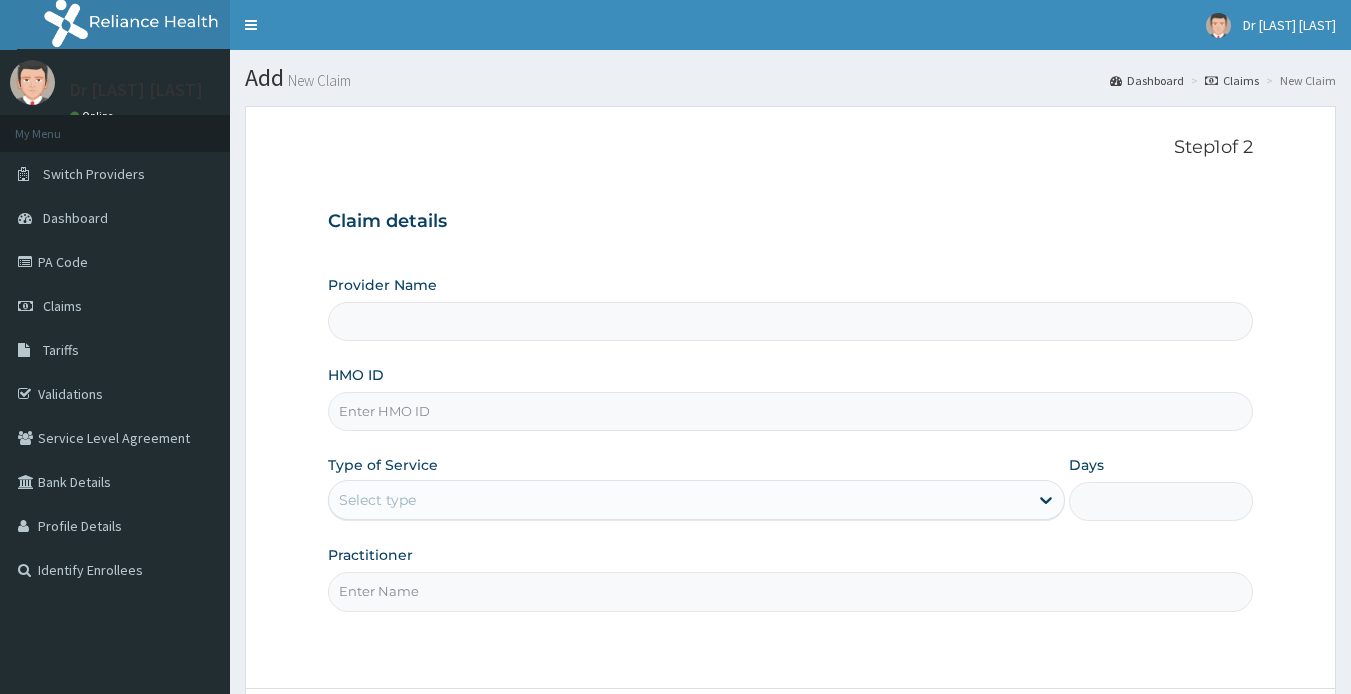 scroll, scrollTop: 0, scrollLeft: 0, axis: both 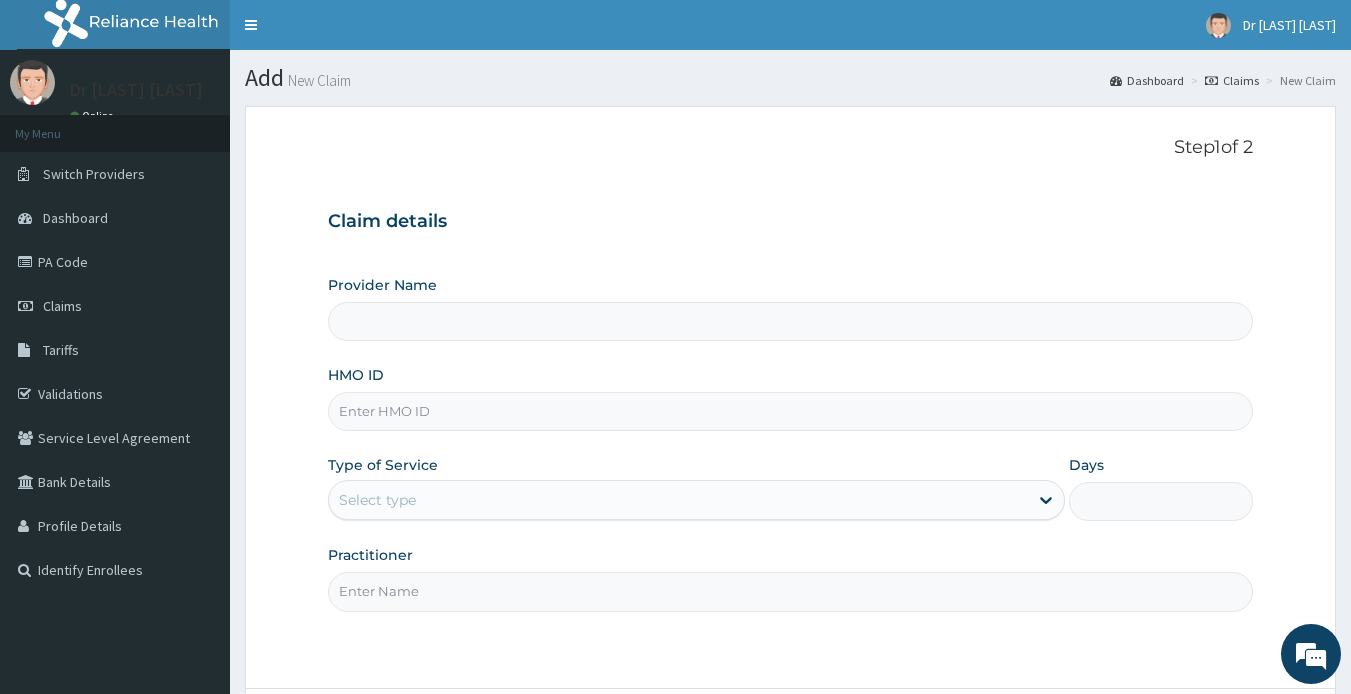 type on "OHS ENT and Snoring Clinic" 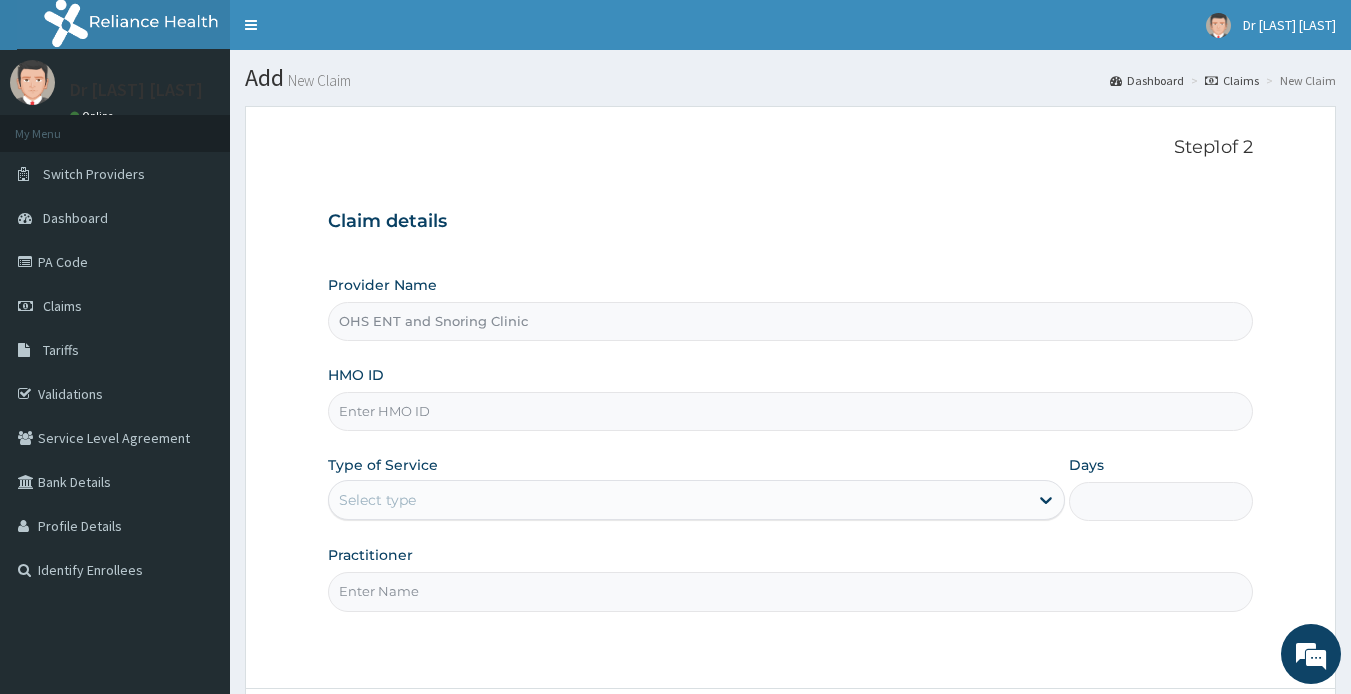 click on "HMO ID" at bounding box center (791, 411) 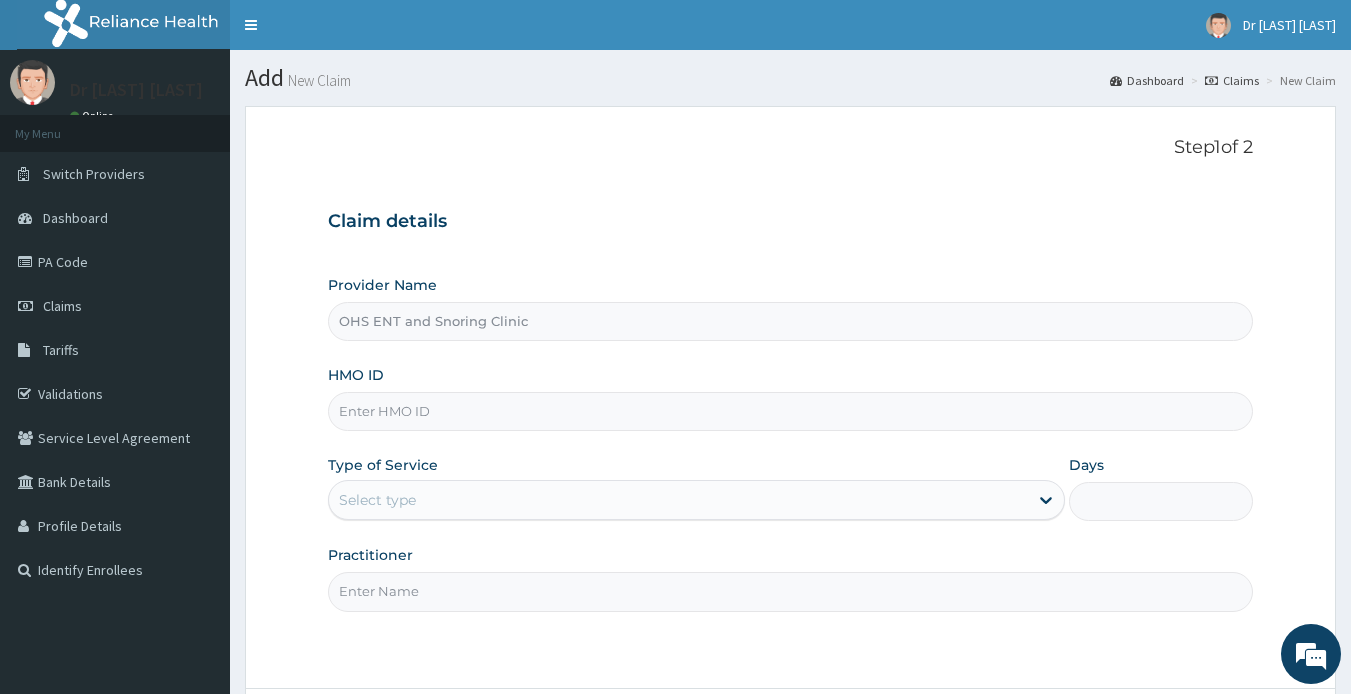 paste on "SSV/10085/d" 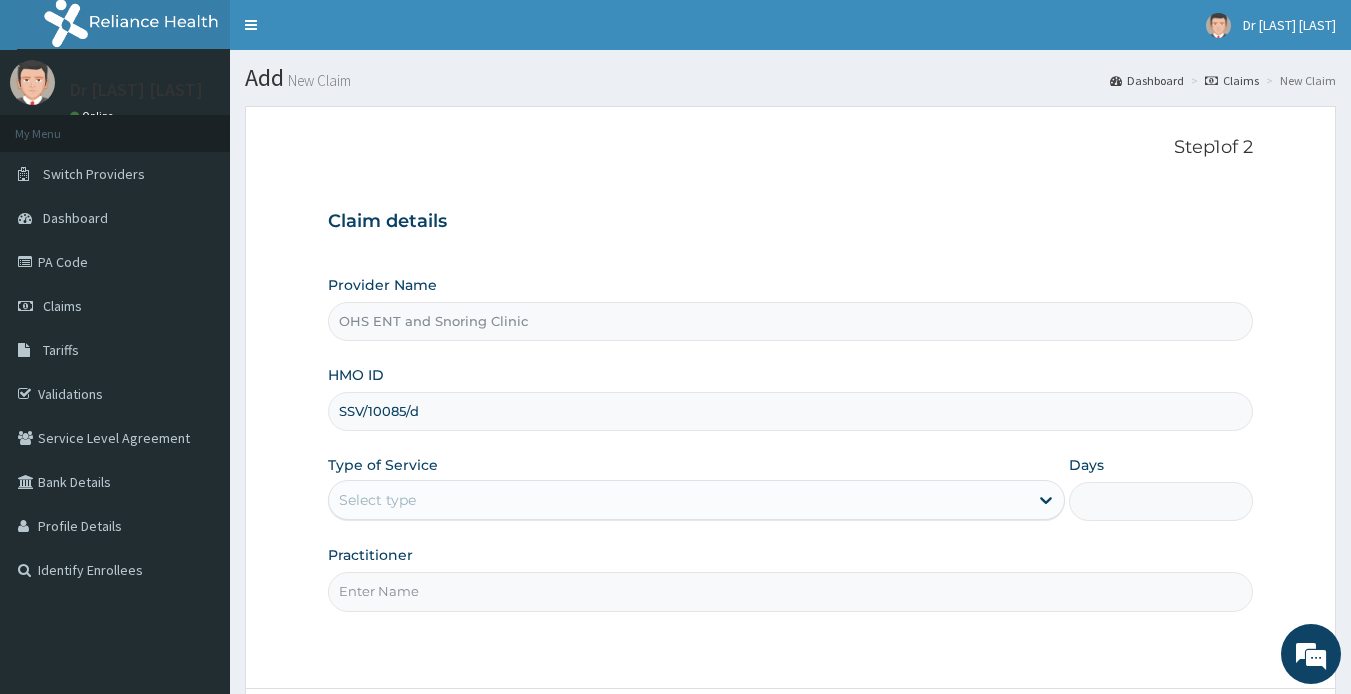 type on "SSV/10085/d" 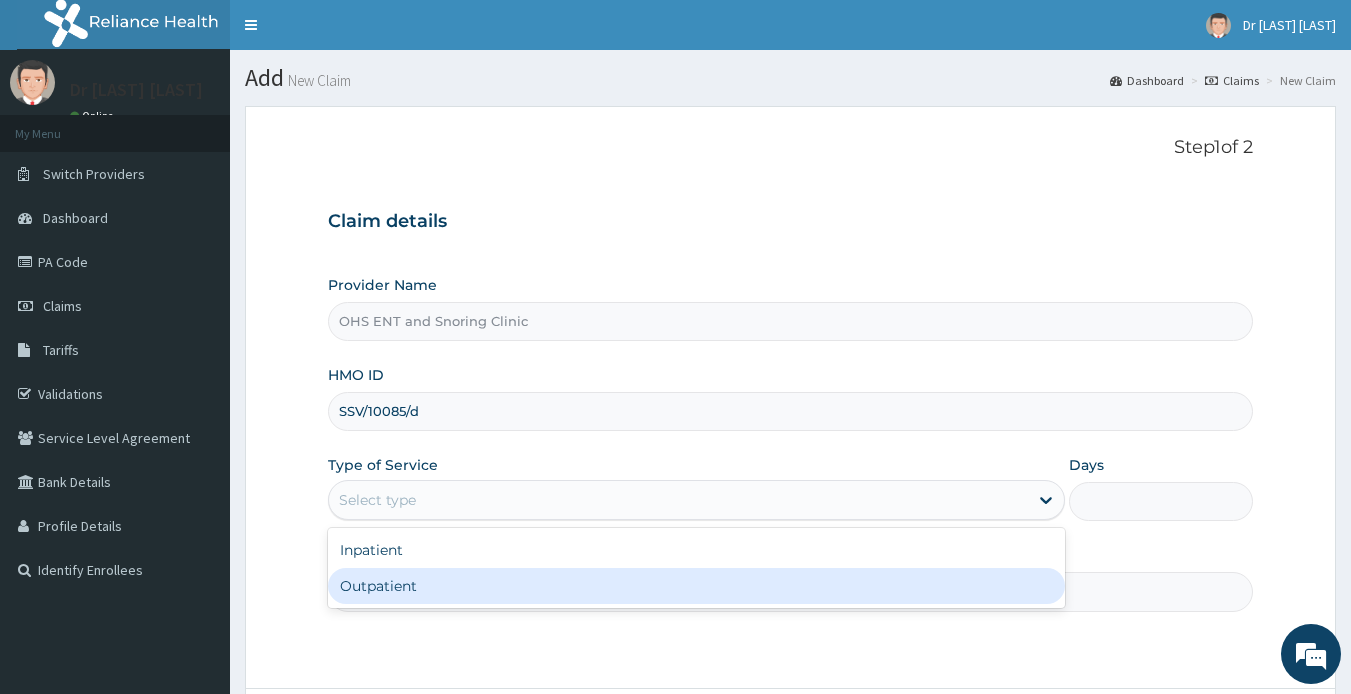 click on "Outpatient" at bounding box center [696, 586] 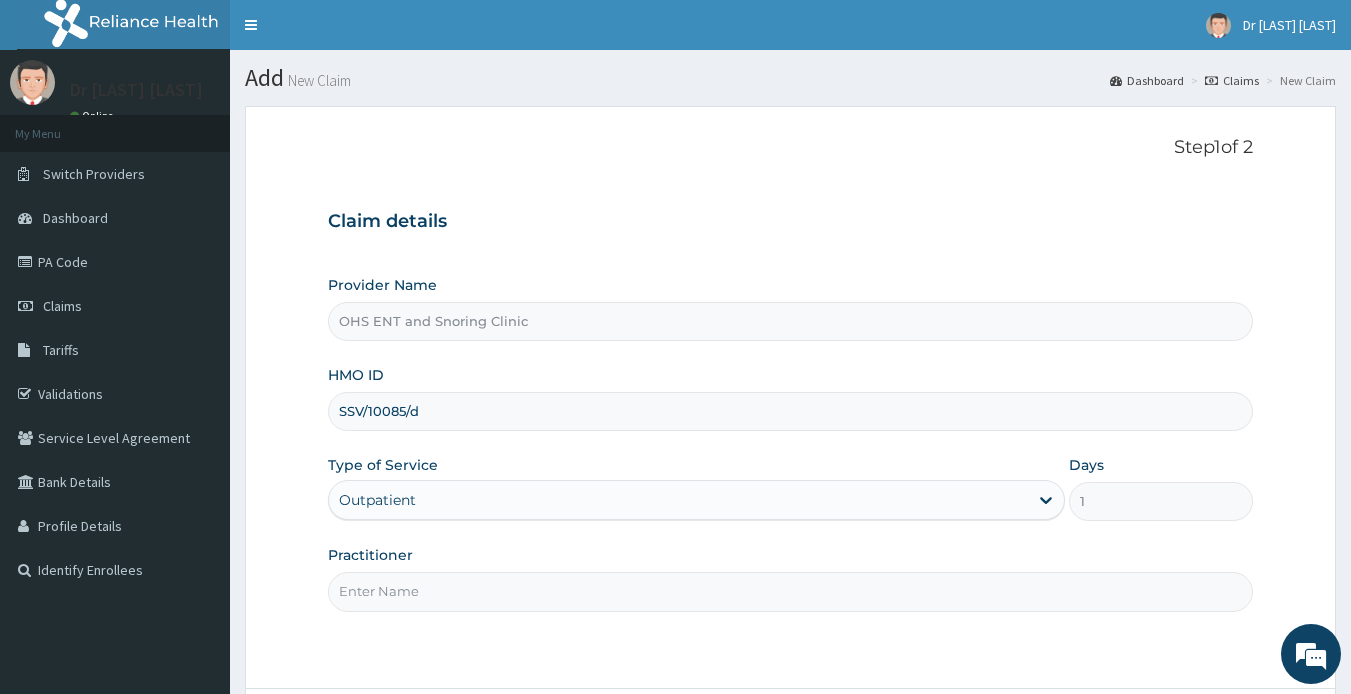 scroll, scrollTop: 174, scrollLeft: 0, axis: vertical 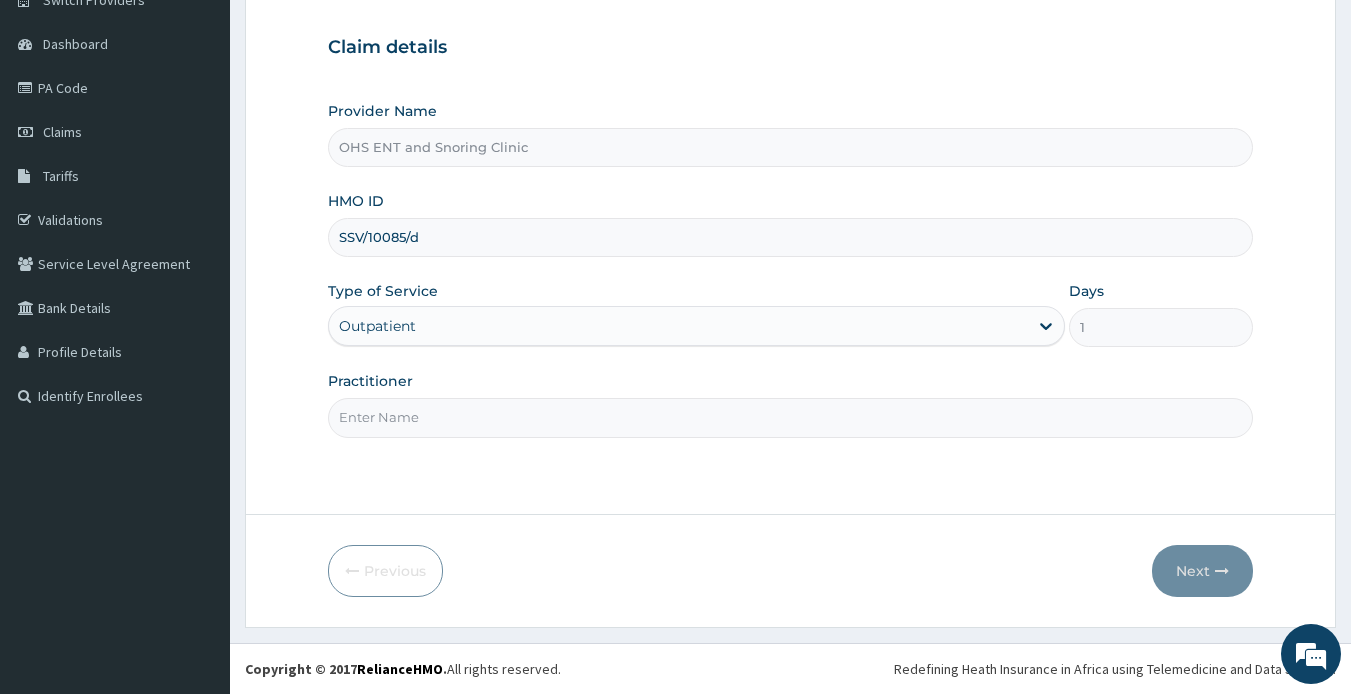 click on "Practitioner" at bounding box center [791, 417] 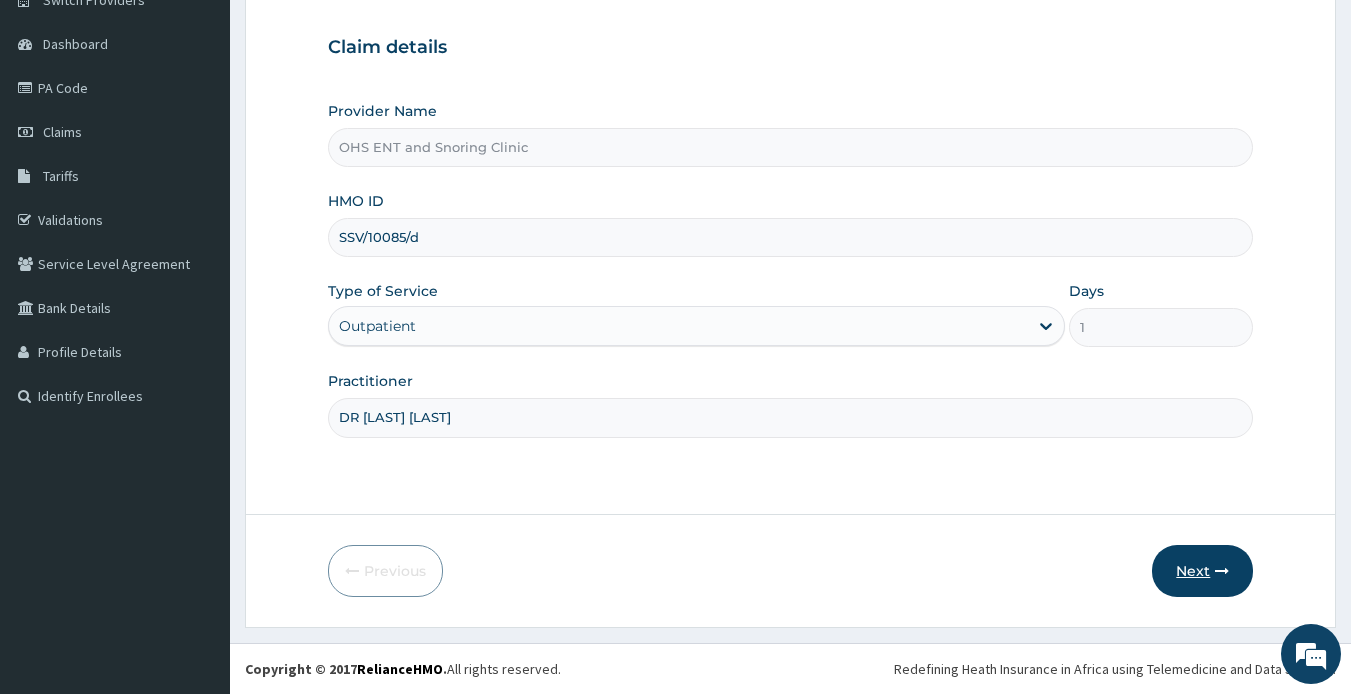 click on "Next" at bounding box center (1202, 571) 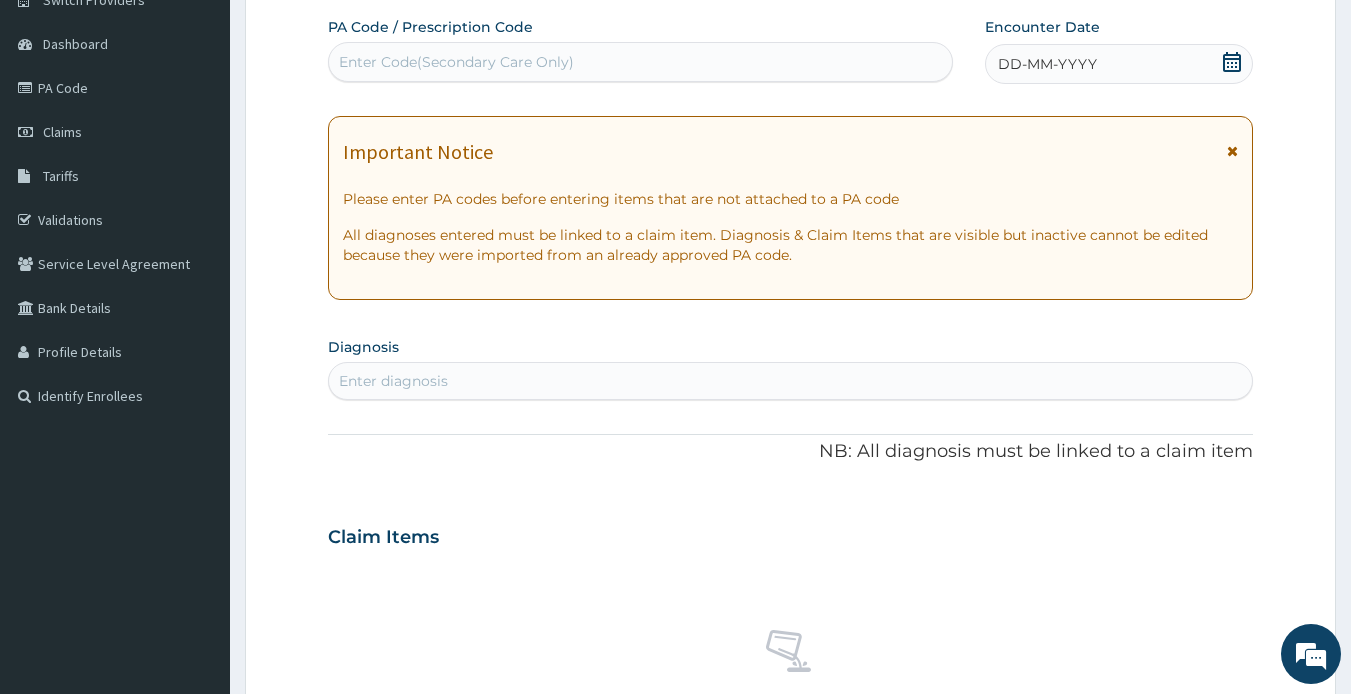 click on "Enter Code(Secondary Care Only)" at bounding box center (456, 62) 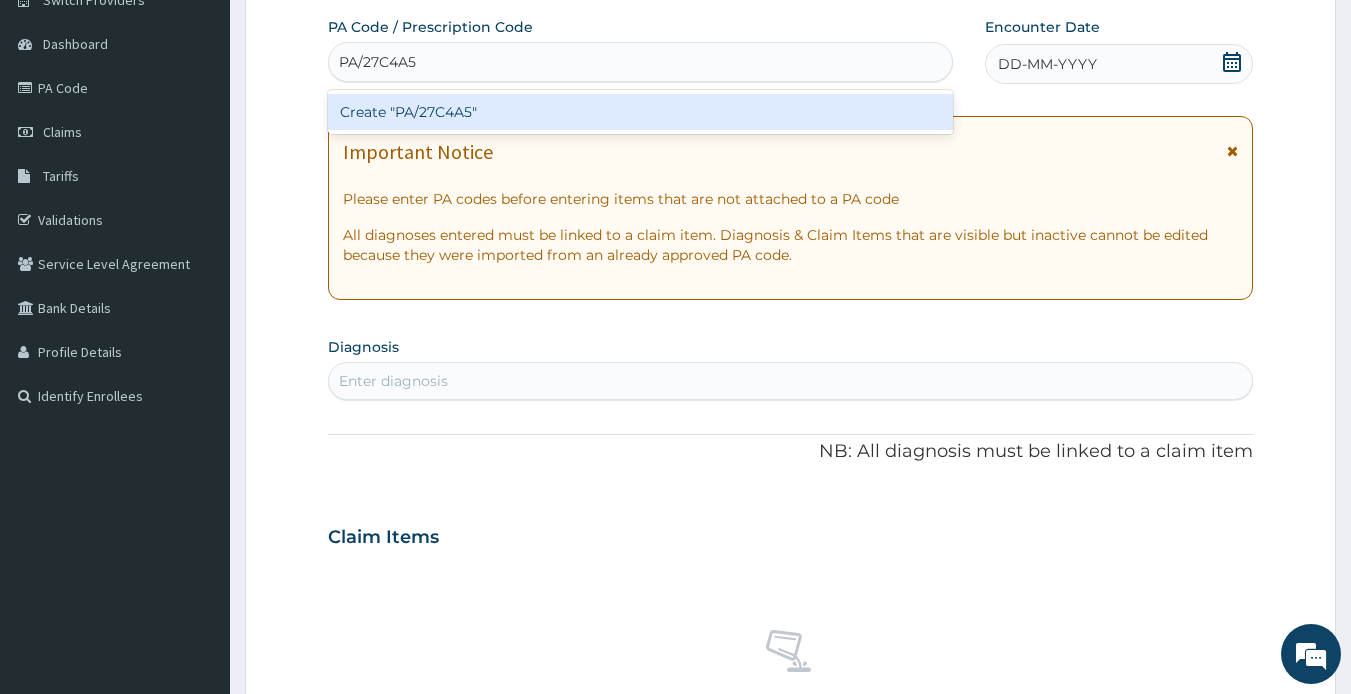 click on "Create "PA/27C4A5"" at bounding box center (641, 112) 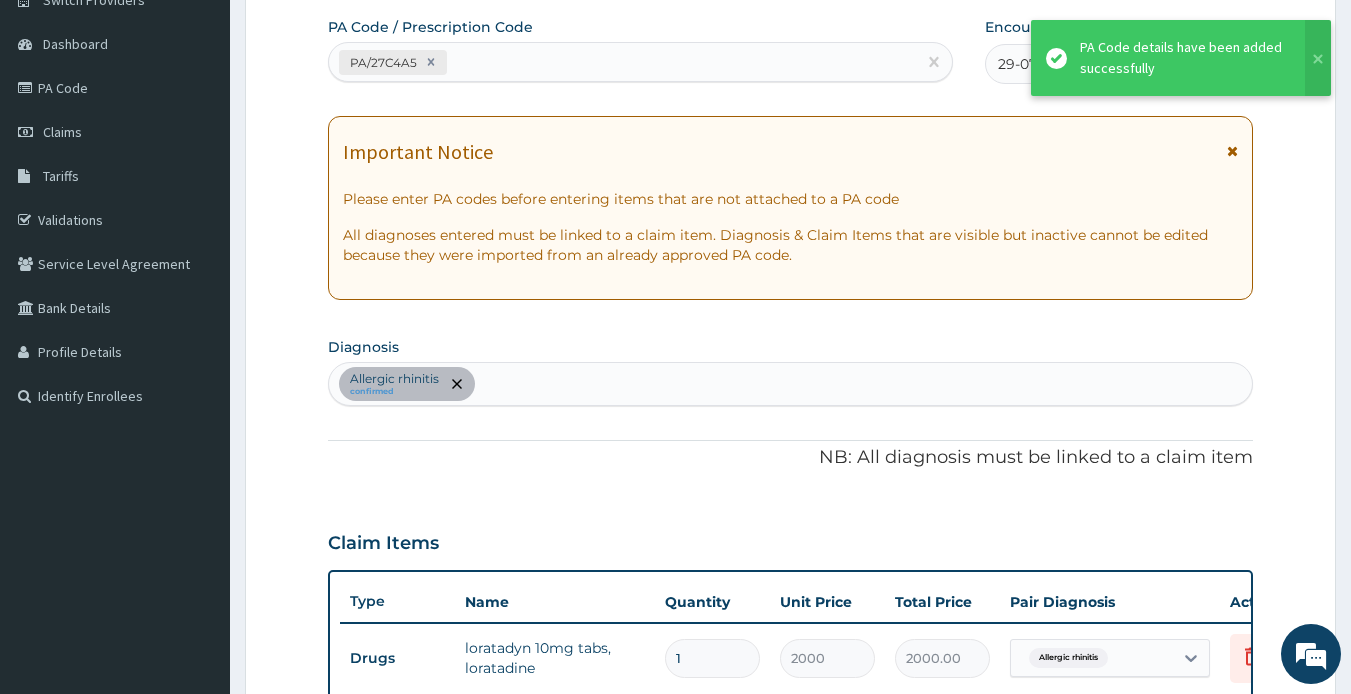 scroll, scrollTop: 703, scrollLeft: 0, axis: vertical 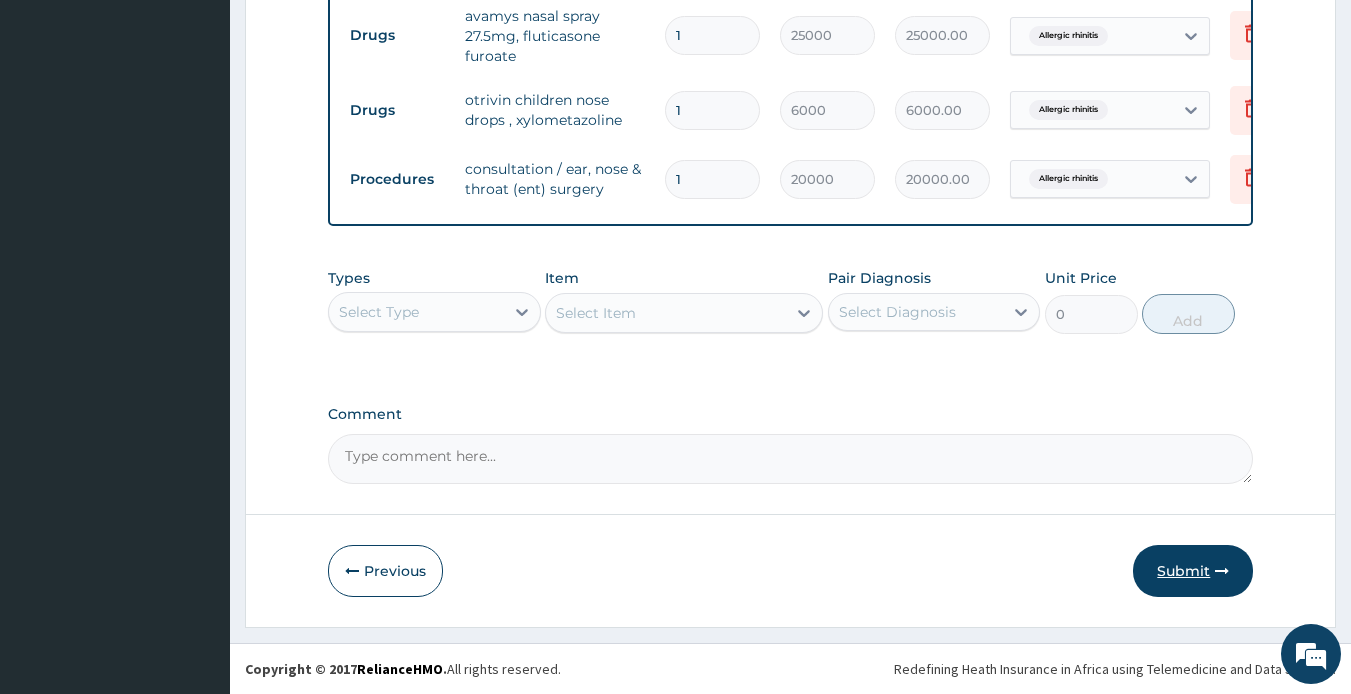 click on "Submit" at bounding box center (1193, 571) 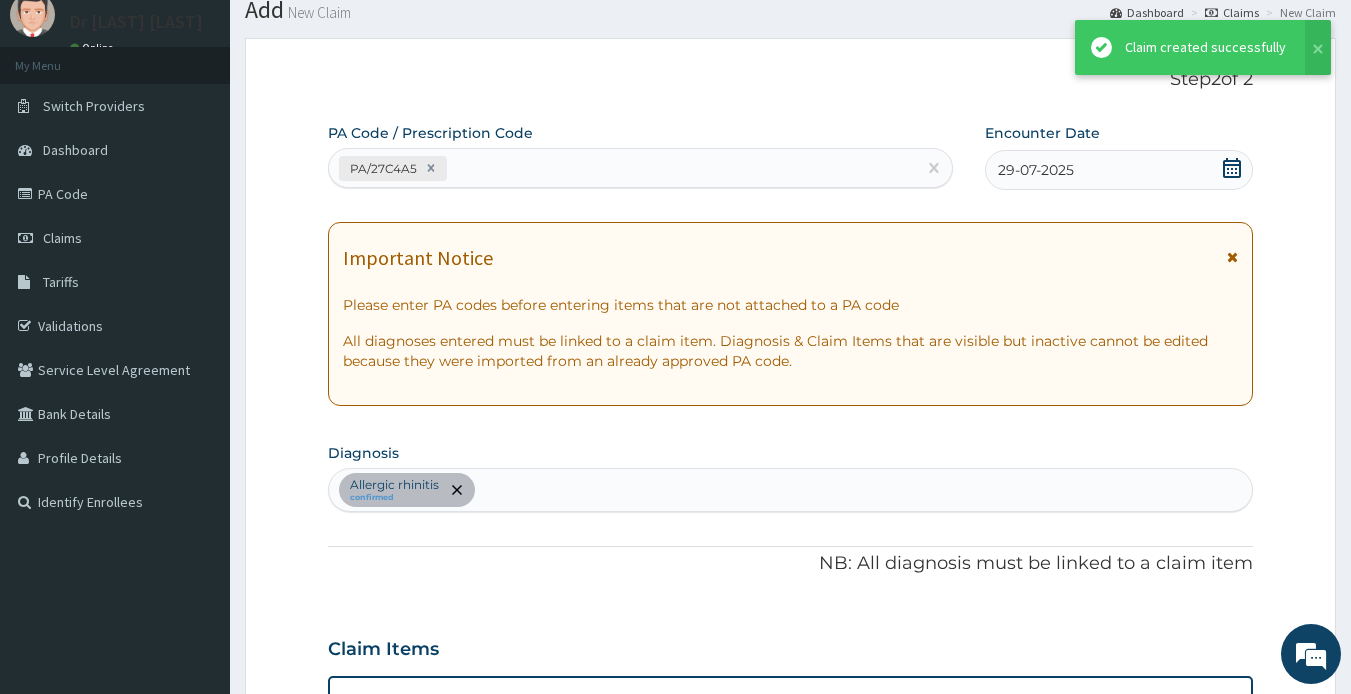 scroll, scrollTop: 886, scrollLeft: 0, axis: vertical 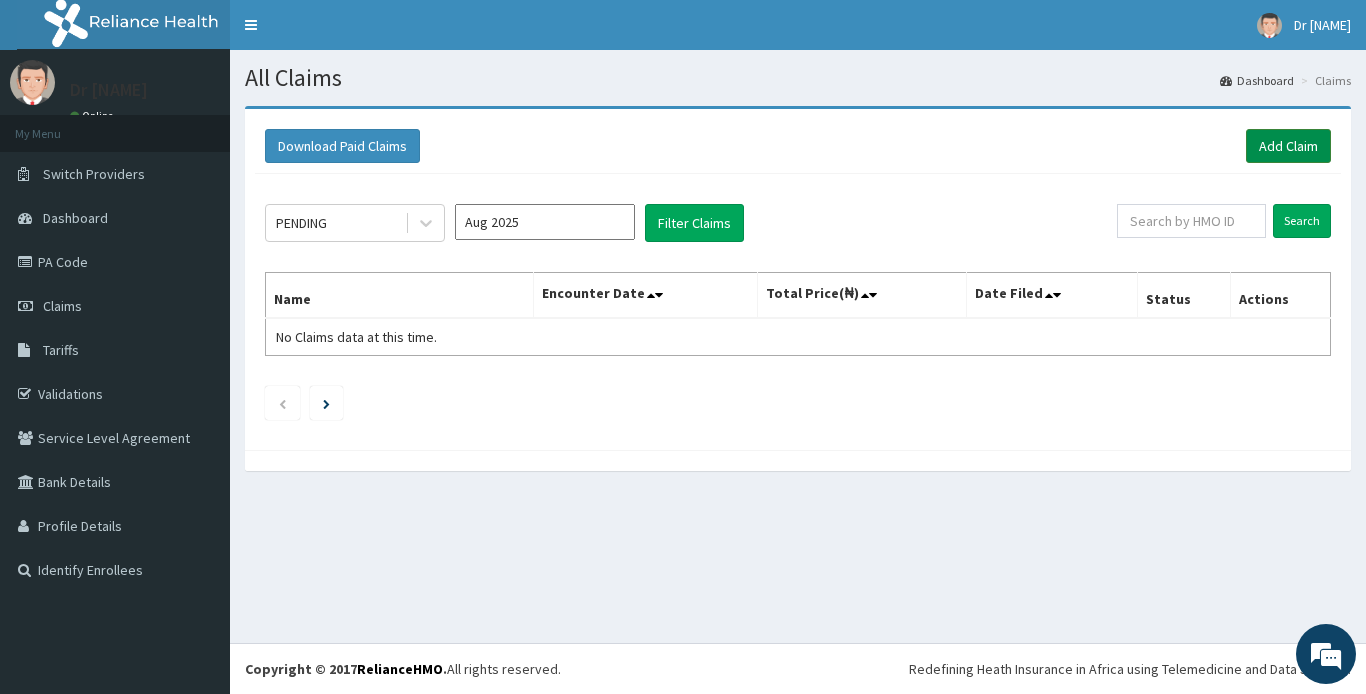 click on "Add Claim" at bounding box center (1288, 146) 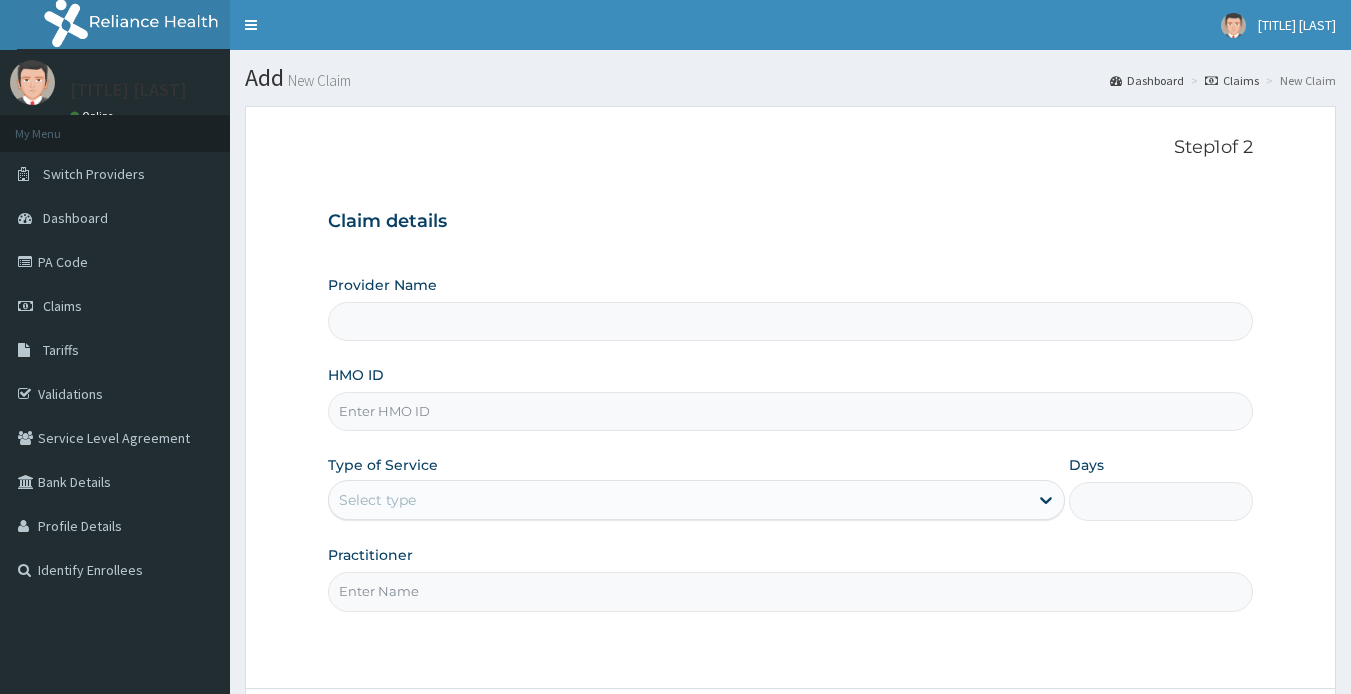 scroll, scrollTop: 0, scrollLeft: 0, axis: both 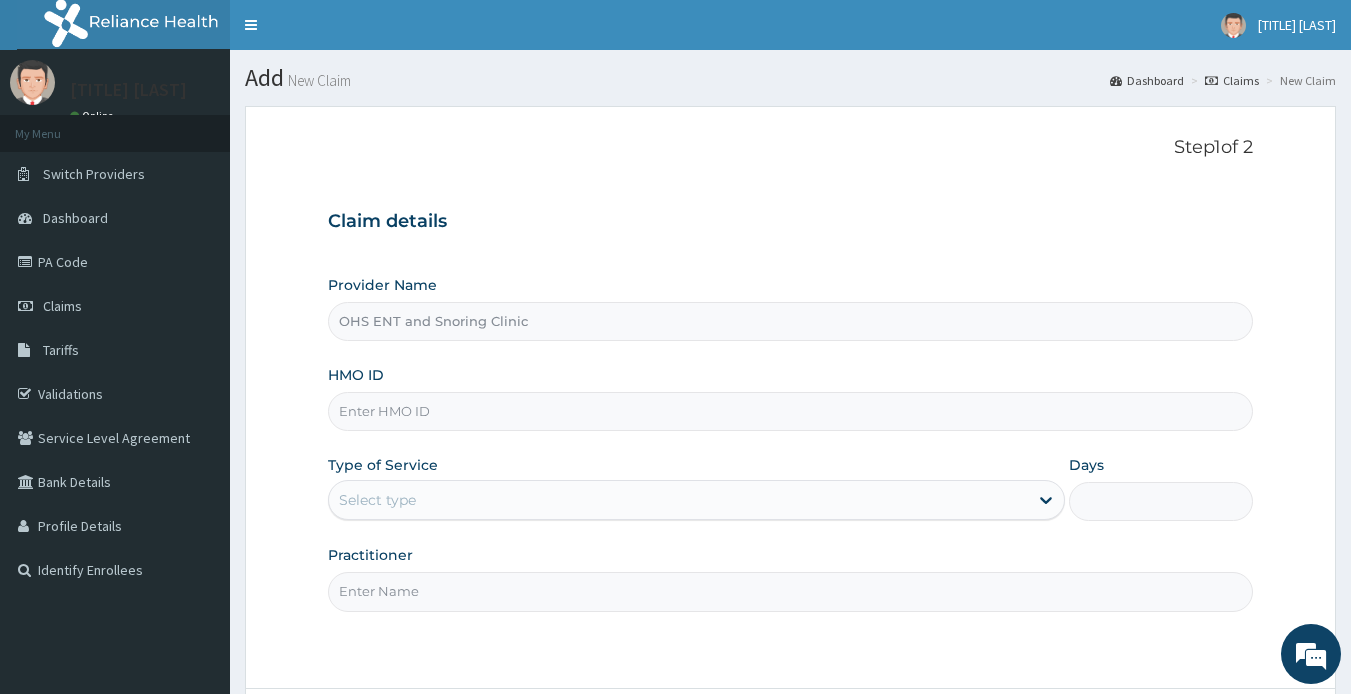 click on "HMO ID" at bounding box center [791, 411] 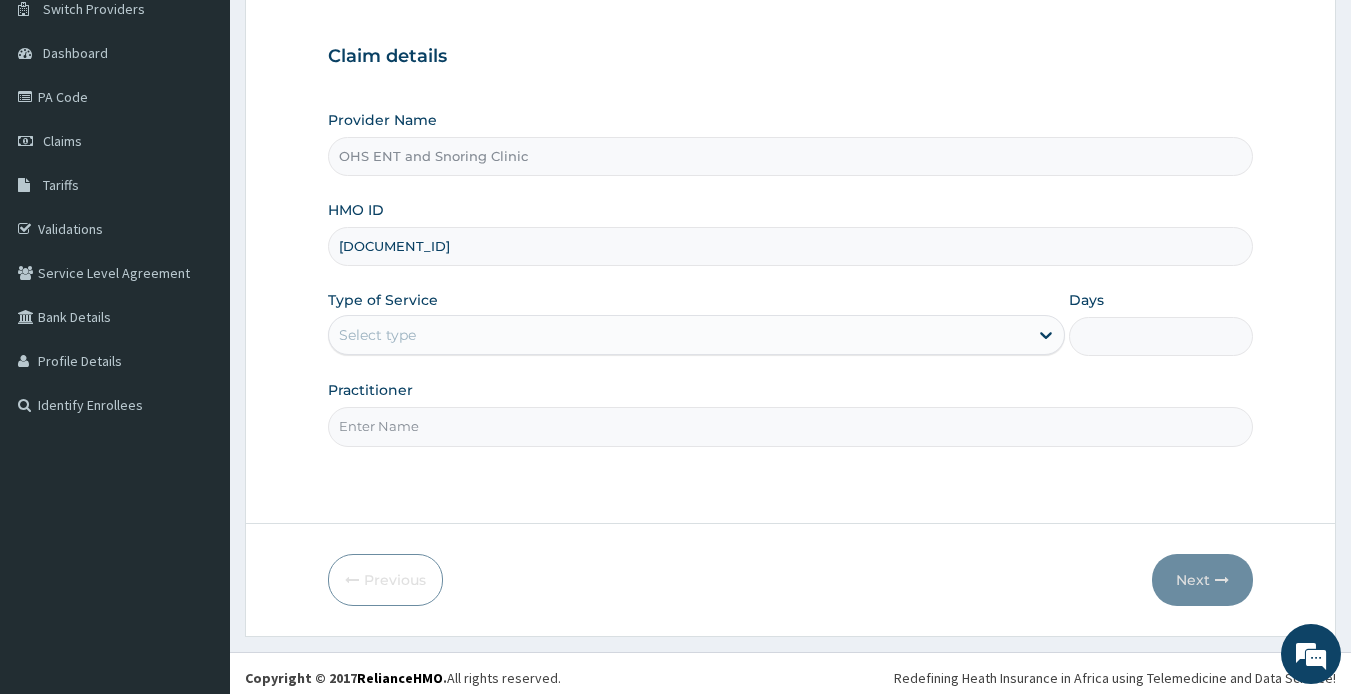 scroll, scrollTop: 174, scrollLeft: 0, axis: vertical 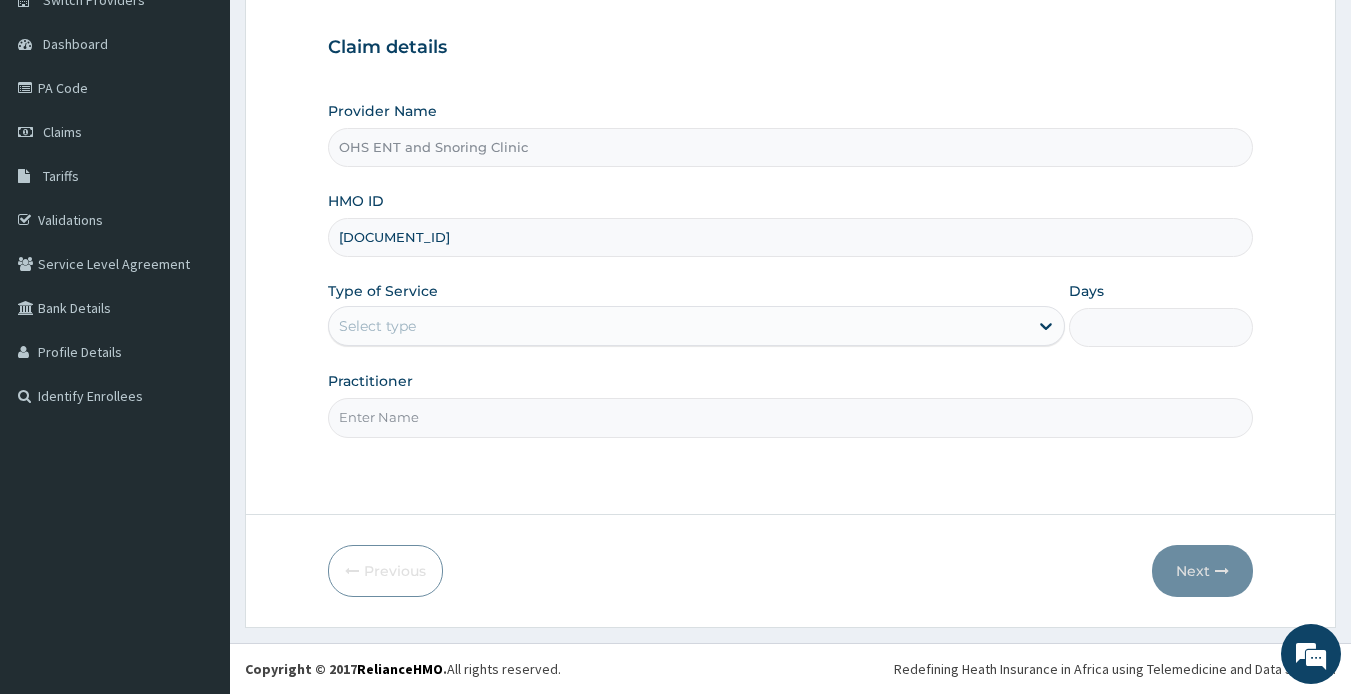 type on "WNP/10001/B" 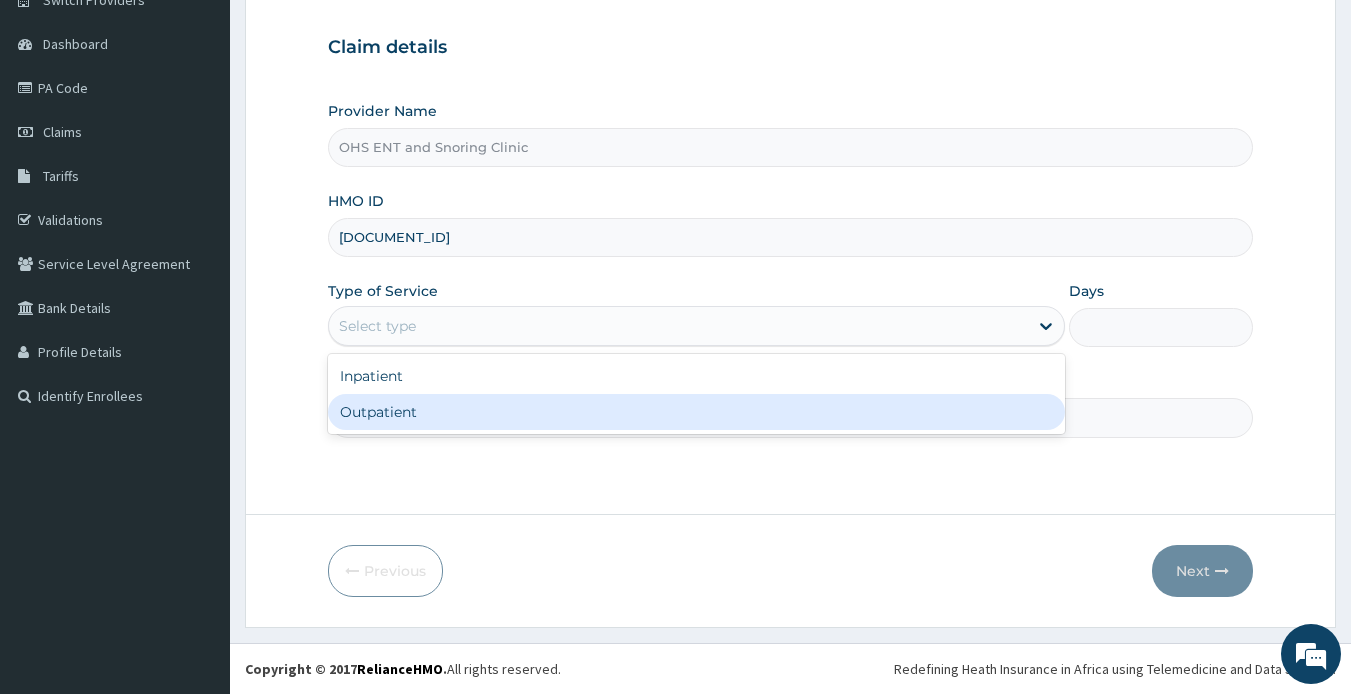 click on "Outpatient" at bounding box center (696, 412) 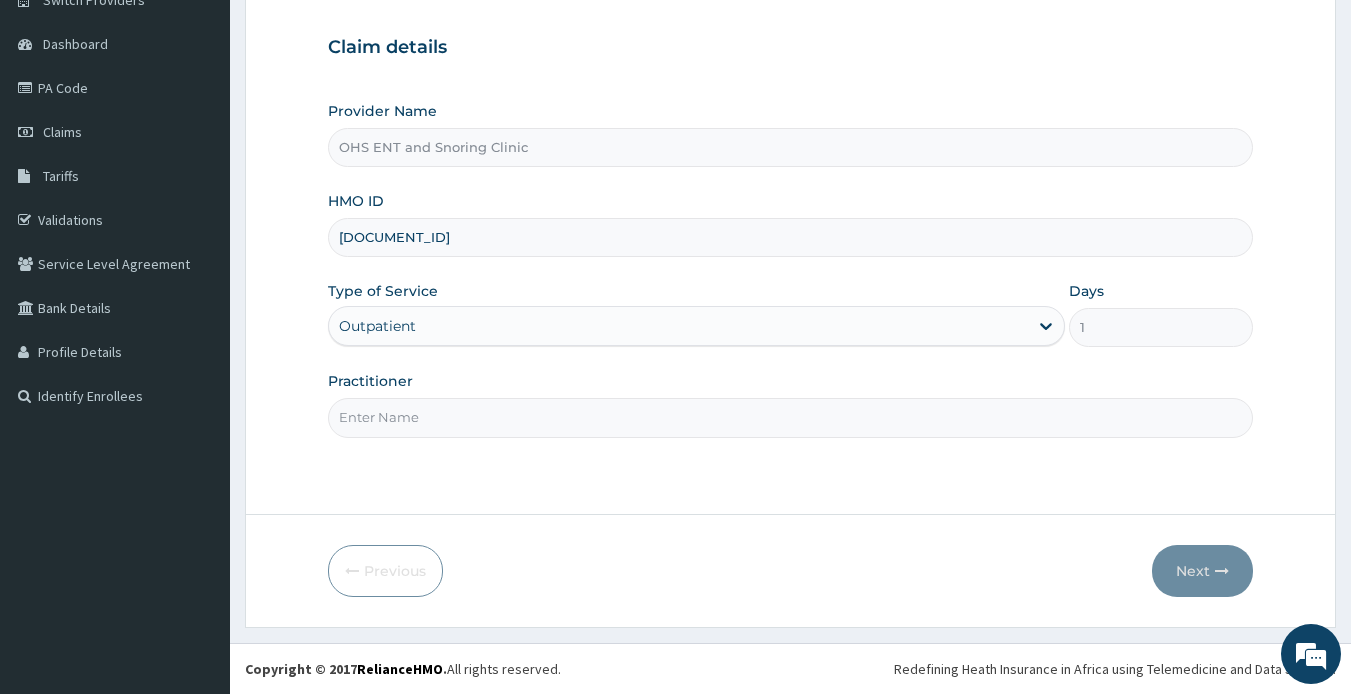 click on "Practitioner" at bounding box center (791, 417) 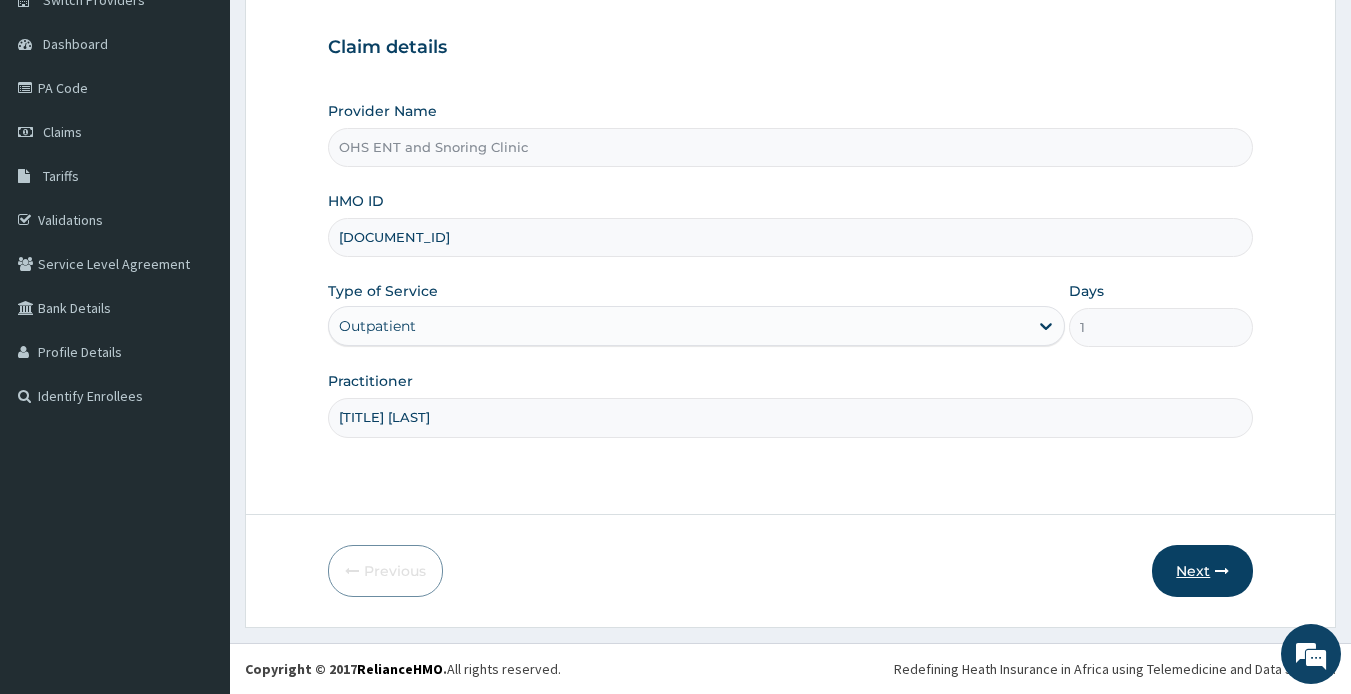 click on "Next" at bounding box center (1202, 571) 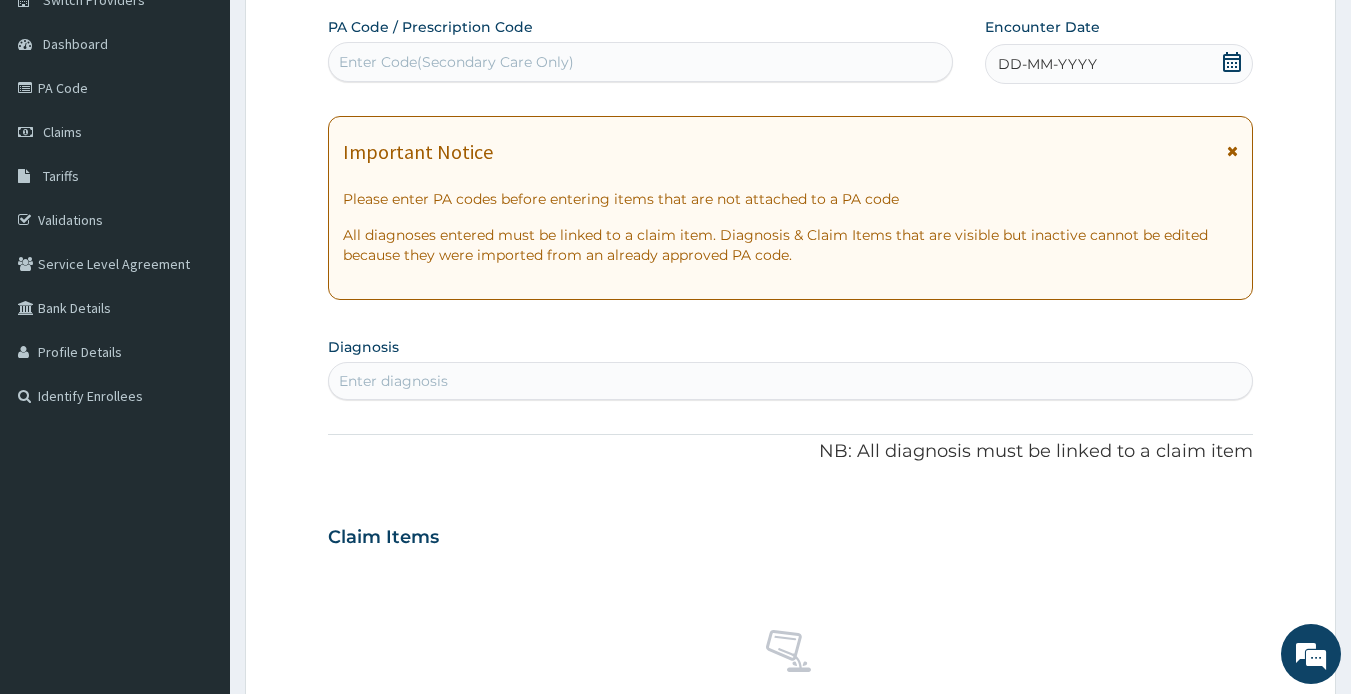 scroll, scrollTop: 0, scrollLeft: 0, axis: both 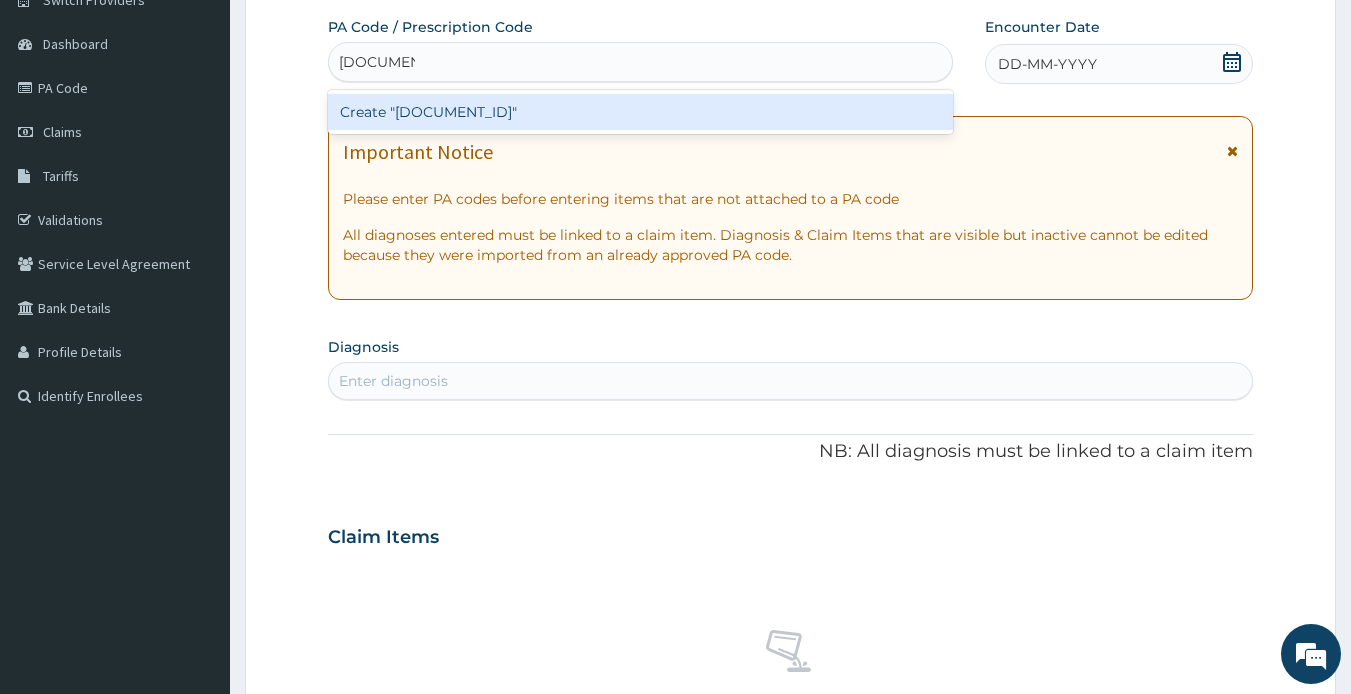 click on "Create "PA/9B0361"" at bounding box center [641, 112] 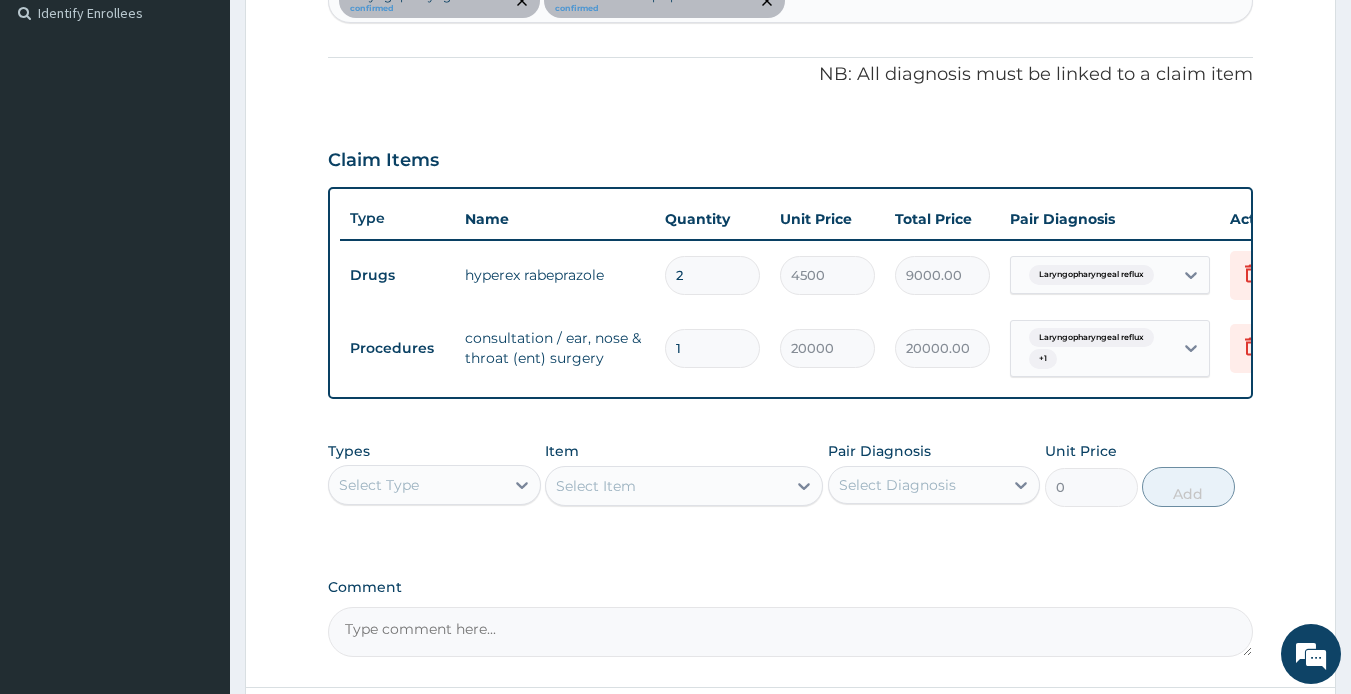 scroll, scrollTop: 558, scrollLeft: 0, axis: vertical 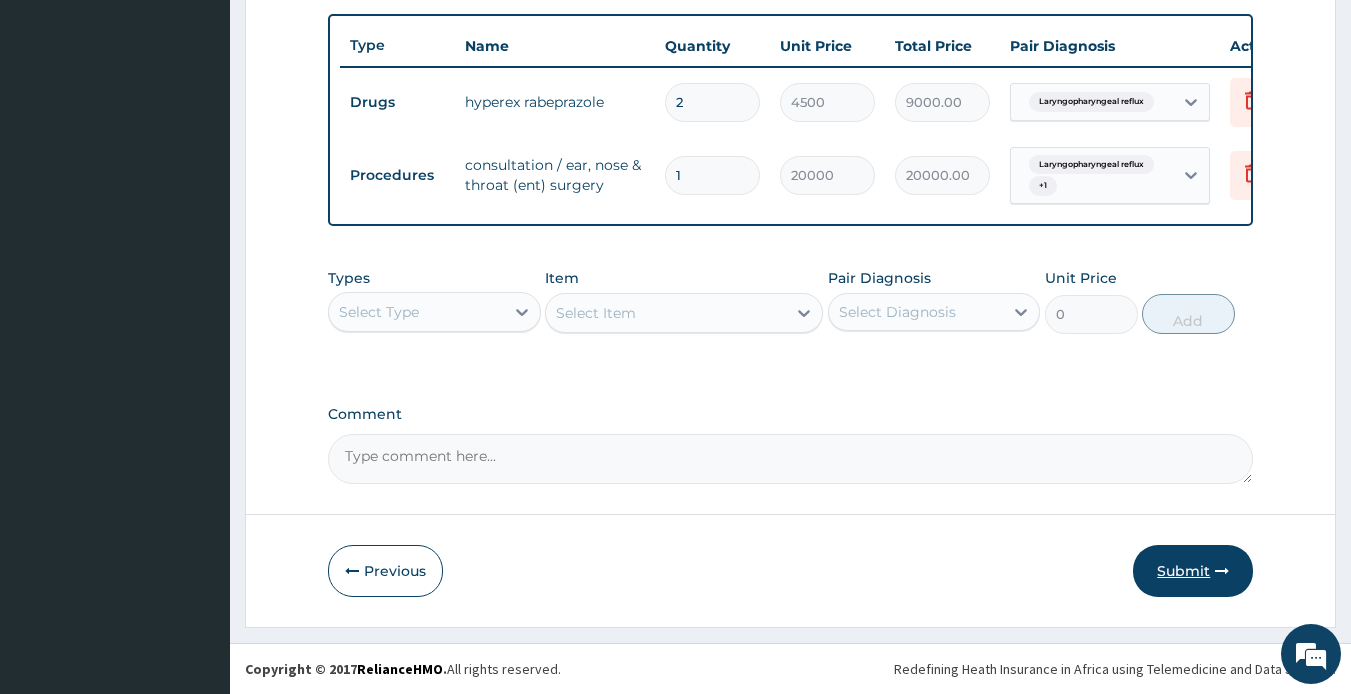 click on "Submit" at bounding box center (1193, 571) 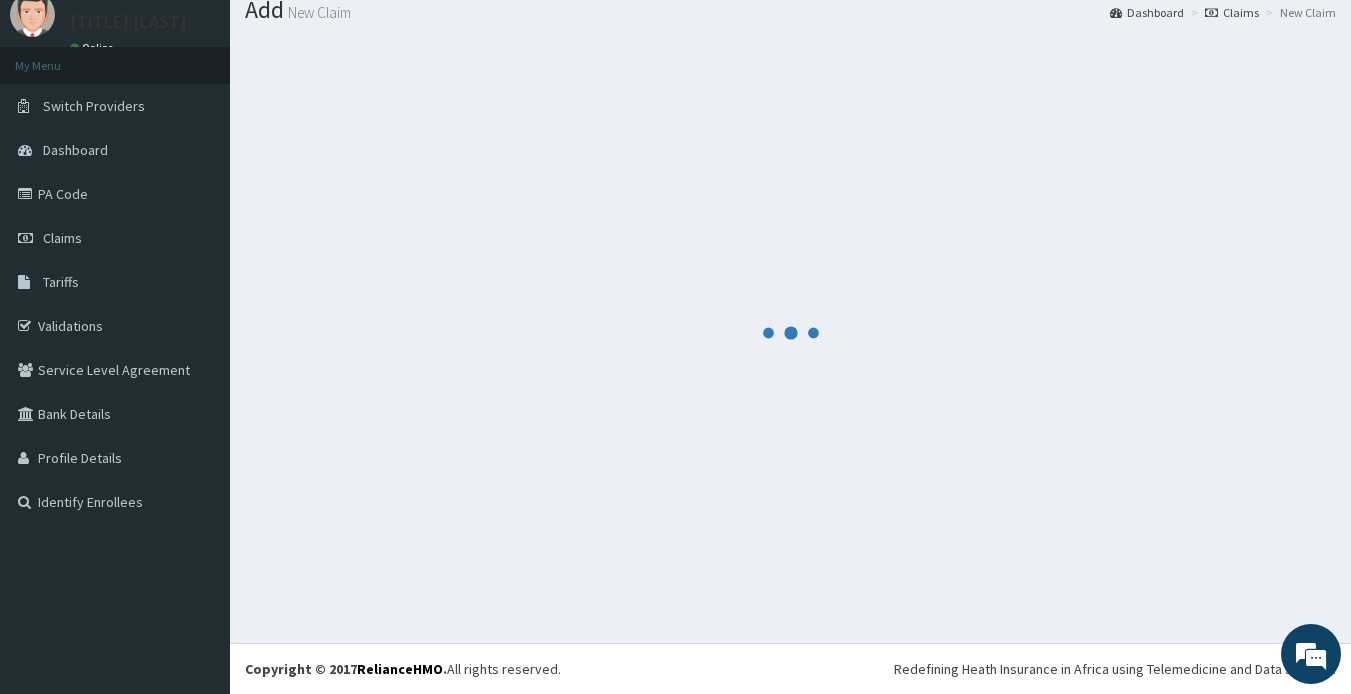 scroll, scrollTop: 745, scrollLeft: 0, axis: vertical 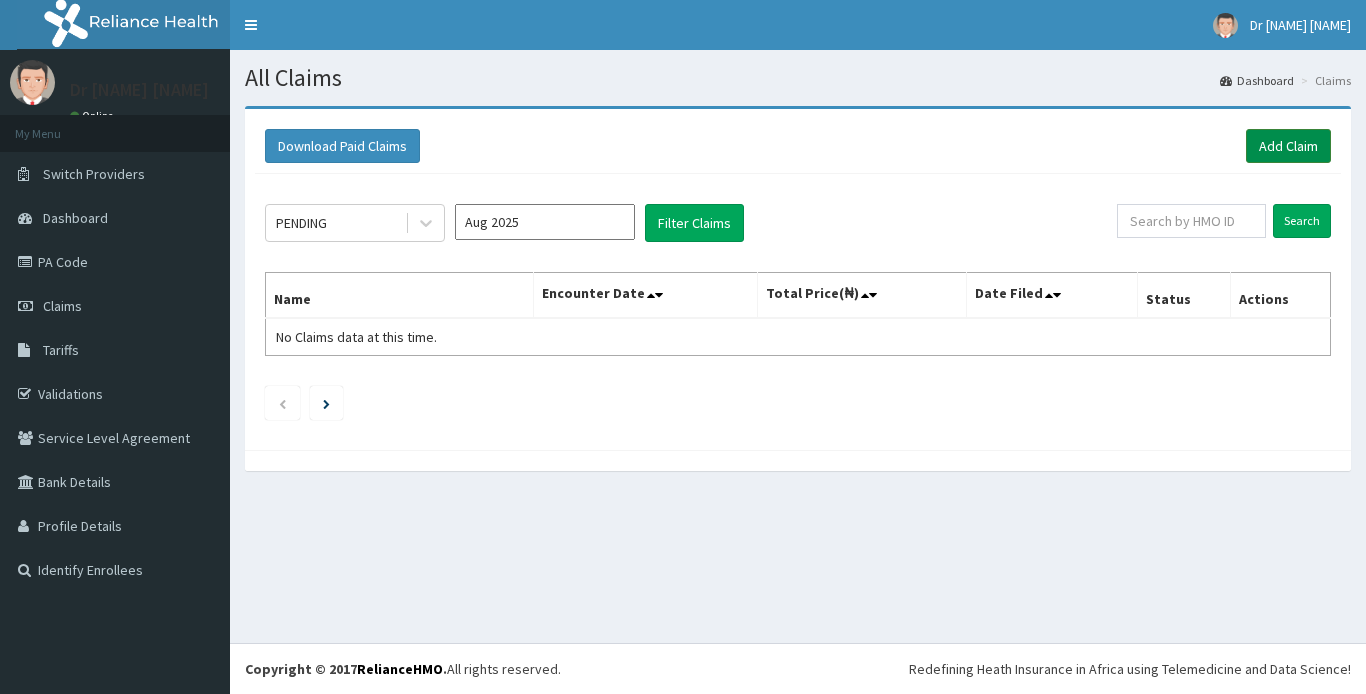 drag, startPoint x: 0, startPoint y: 0, endPoint x: 1264, endPoint y: 150, distance: 1272.8691 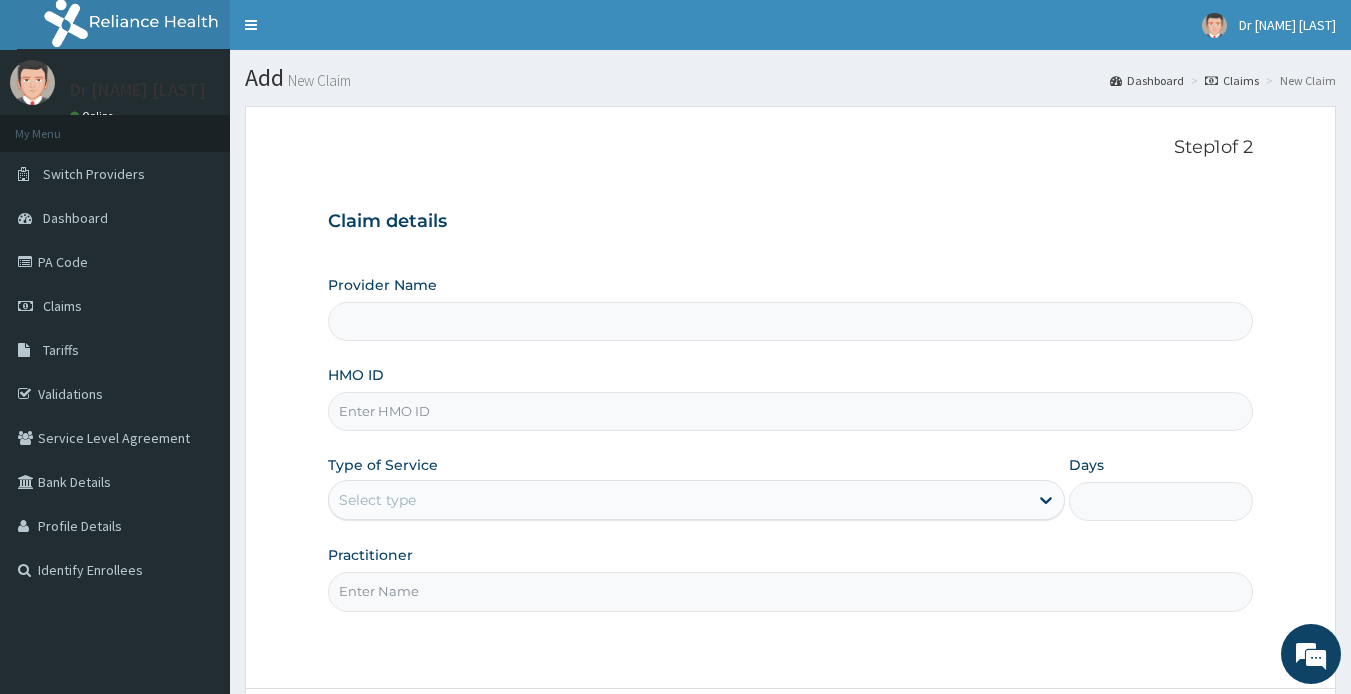 type on "OHS ENT and Snoring Clinic" 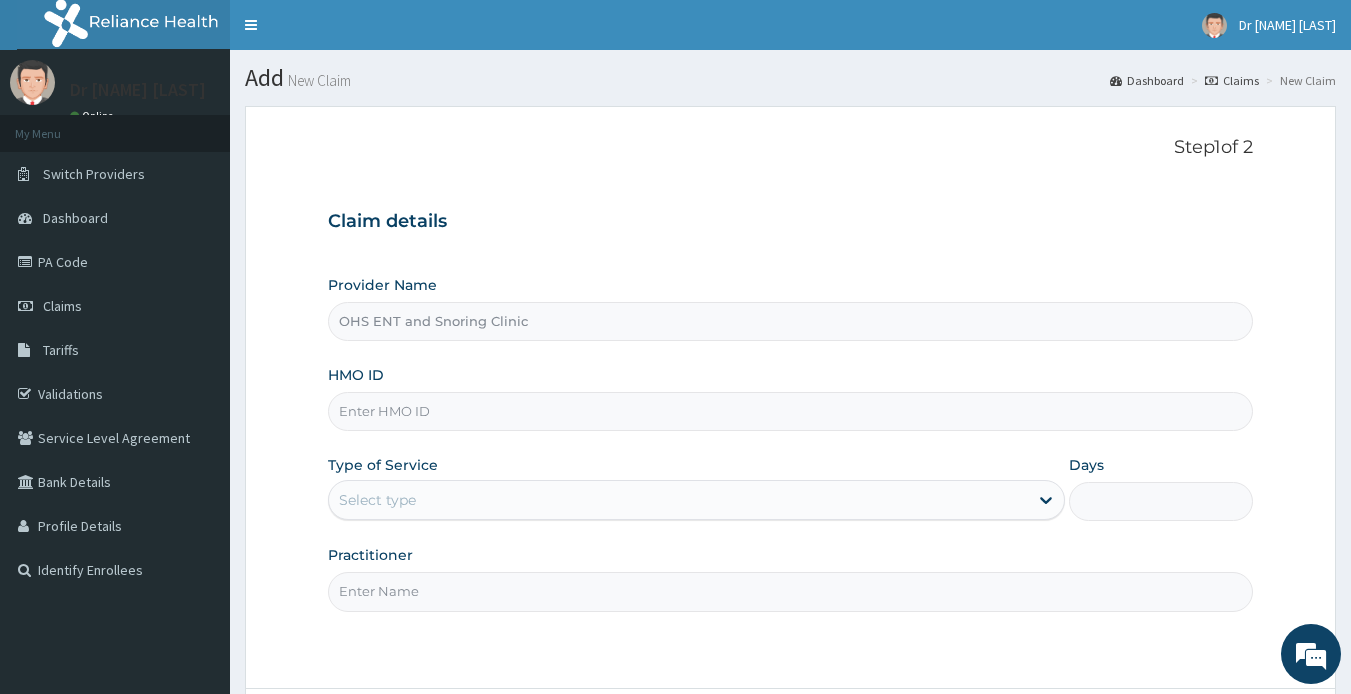 scroll, scrollTop: 0, scrollLeft: 0, axis: both 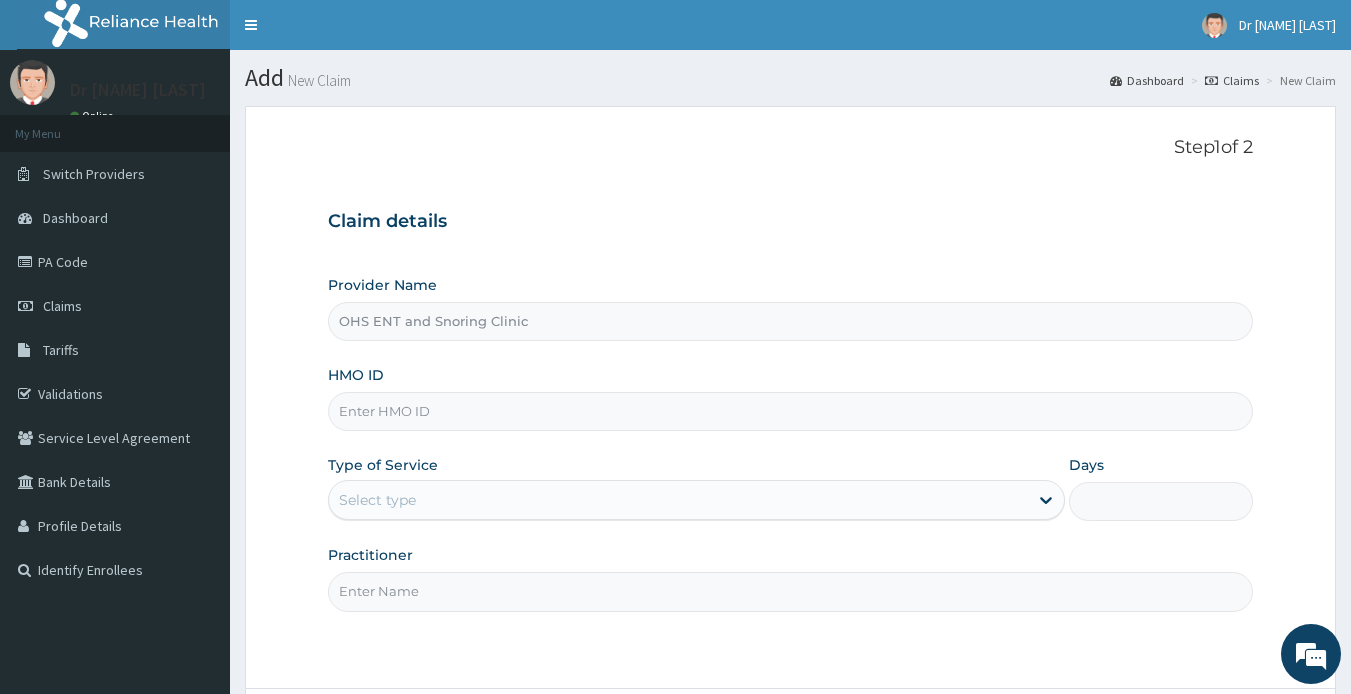 click on "HMO ID" at bounding box center (791, 411) 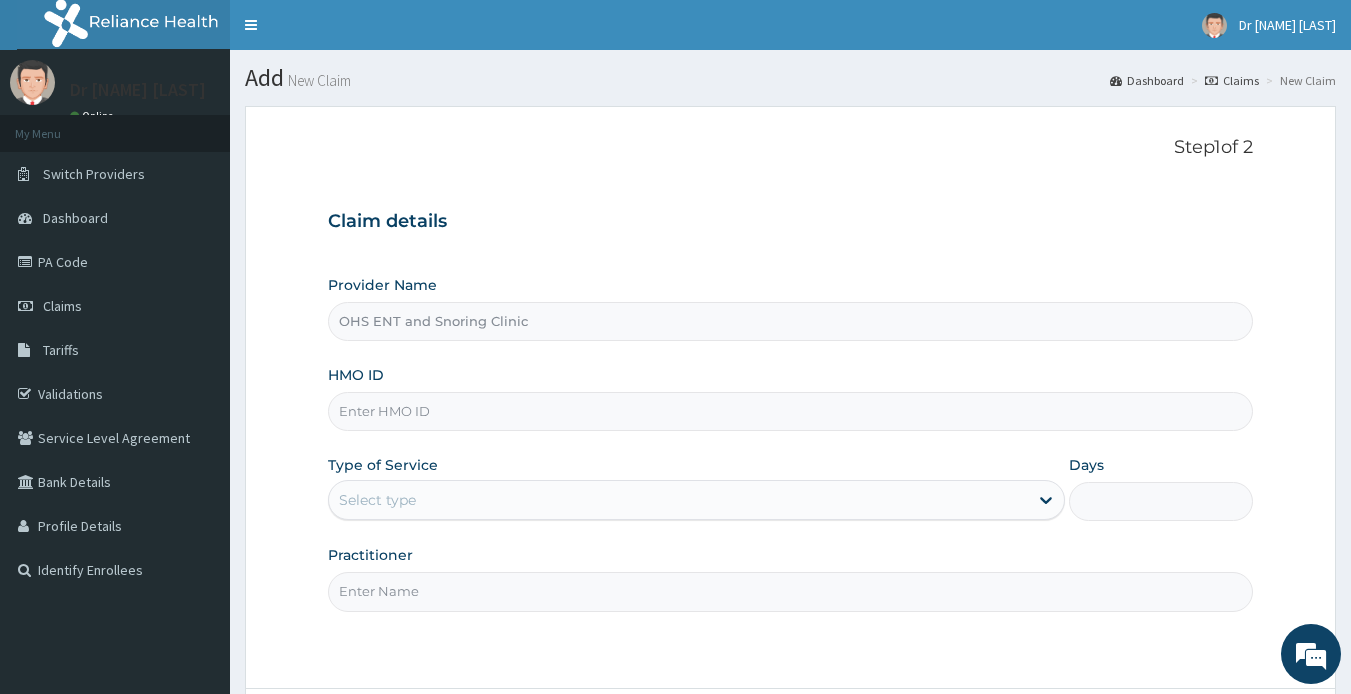 scroll, scrollTop: 0, scrollLeft: 0, axis: both 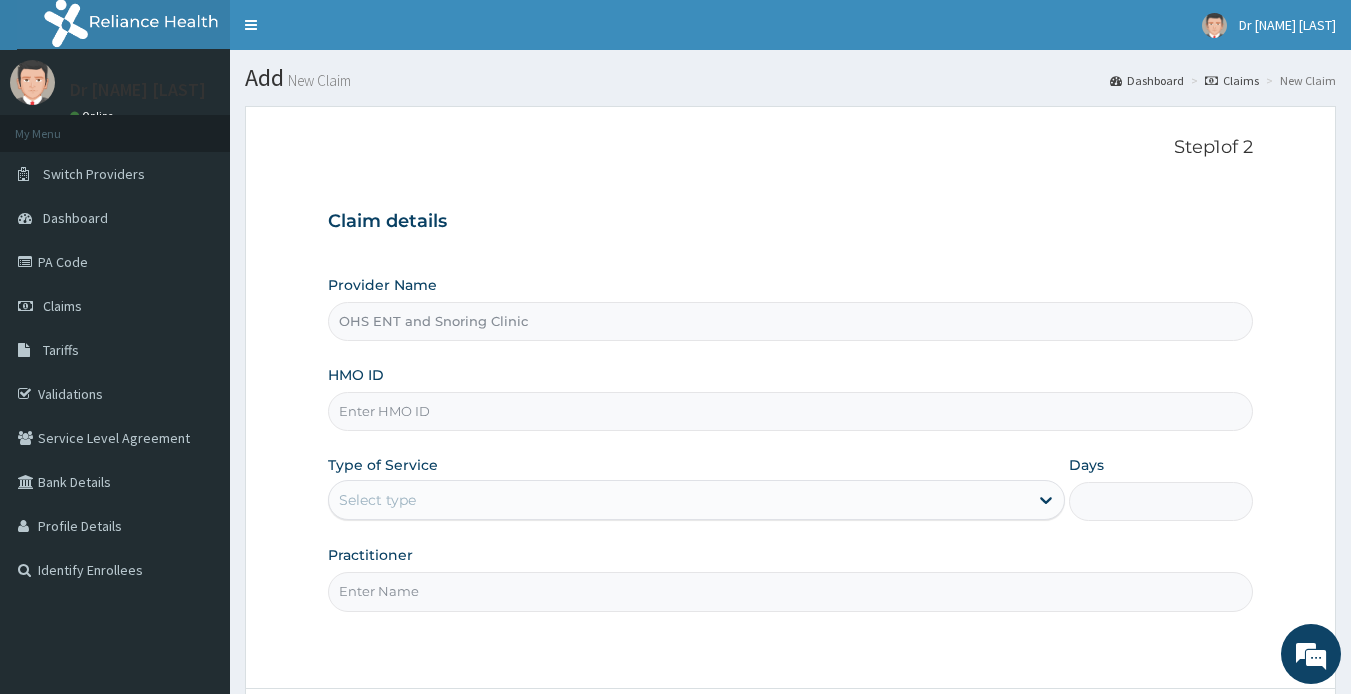 paste on "DWS/10013/A" 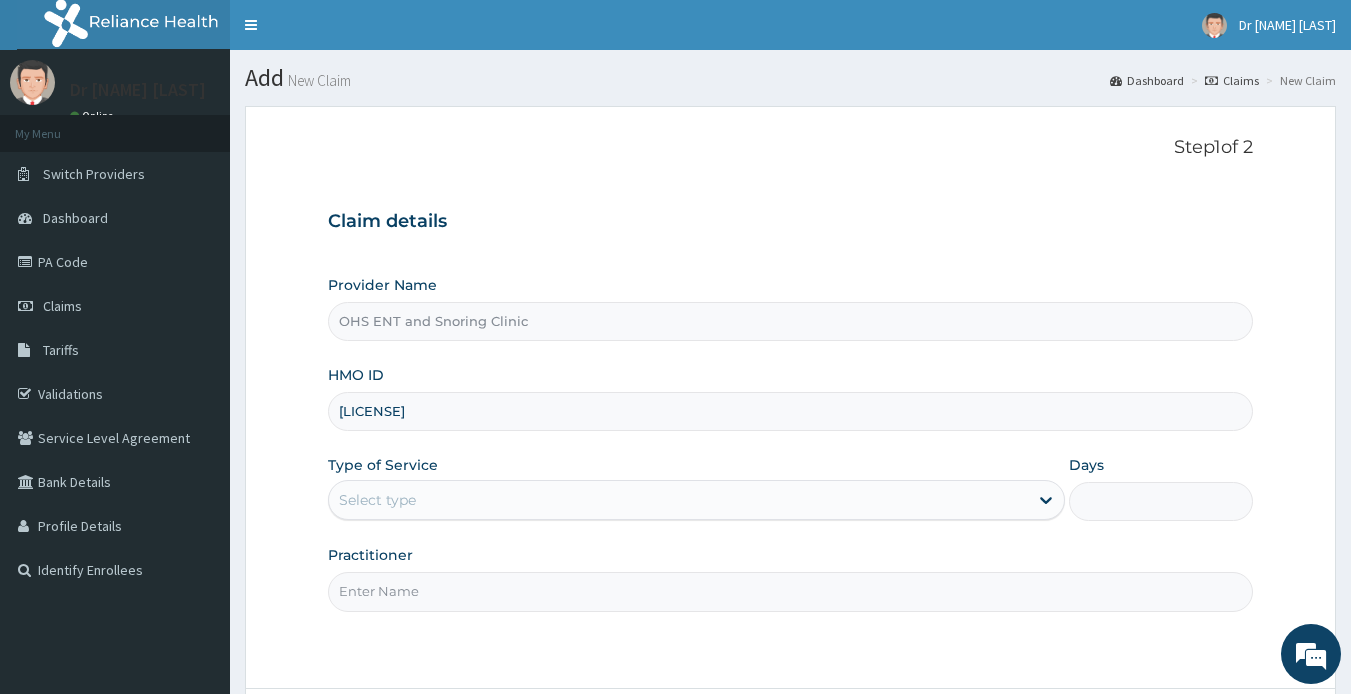 type on "DWS/10013/A" 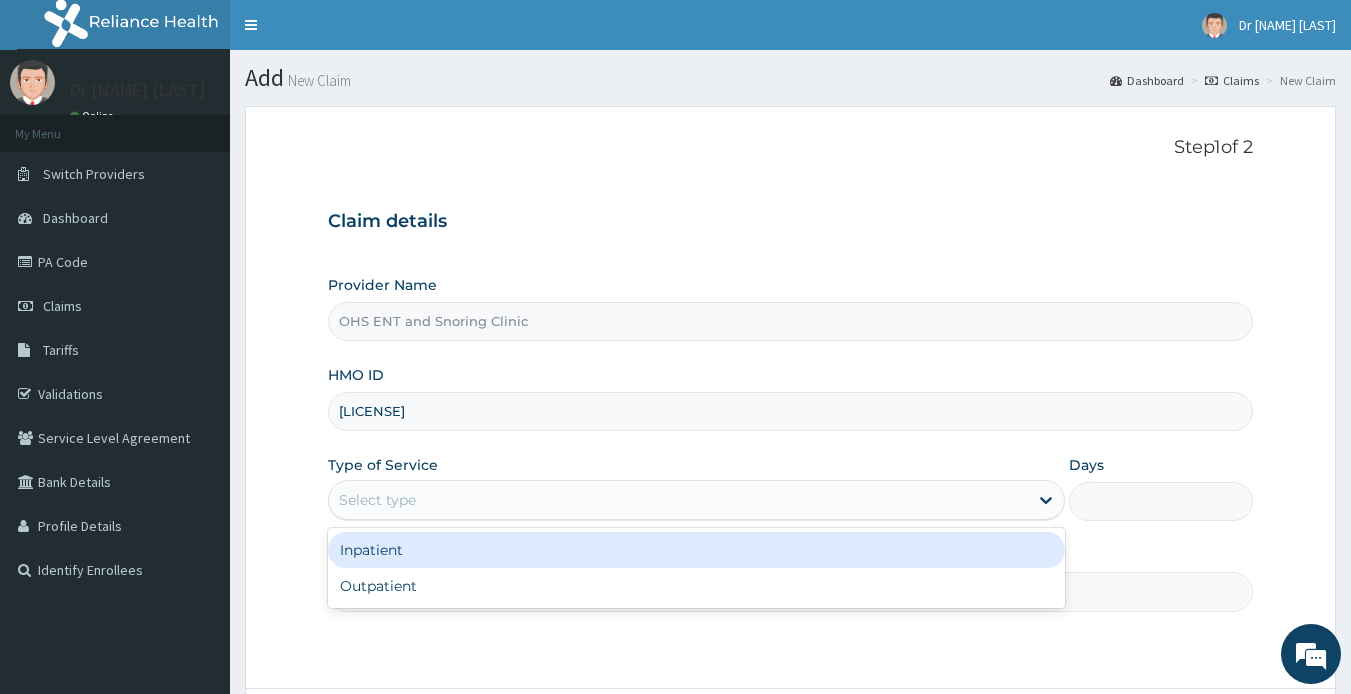 click on "Select type" at bounding box center (377, 500) 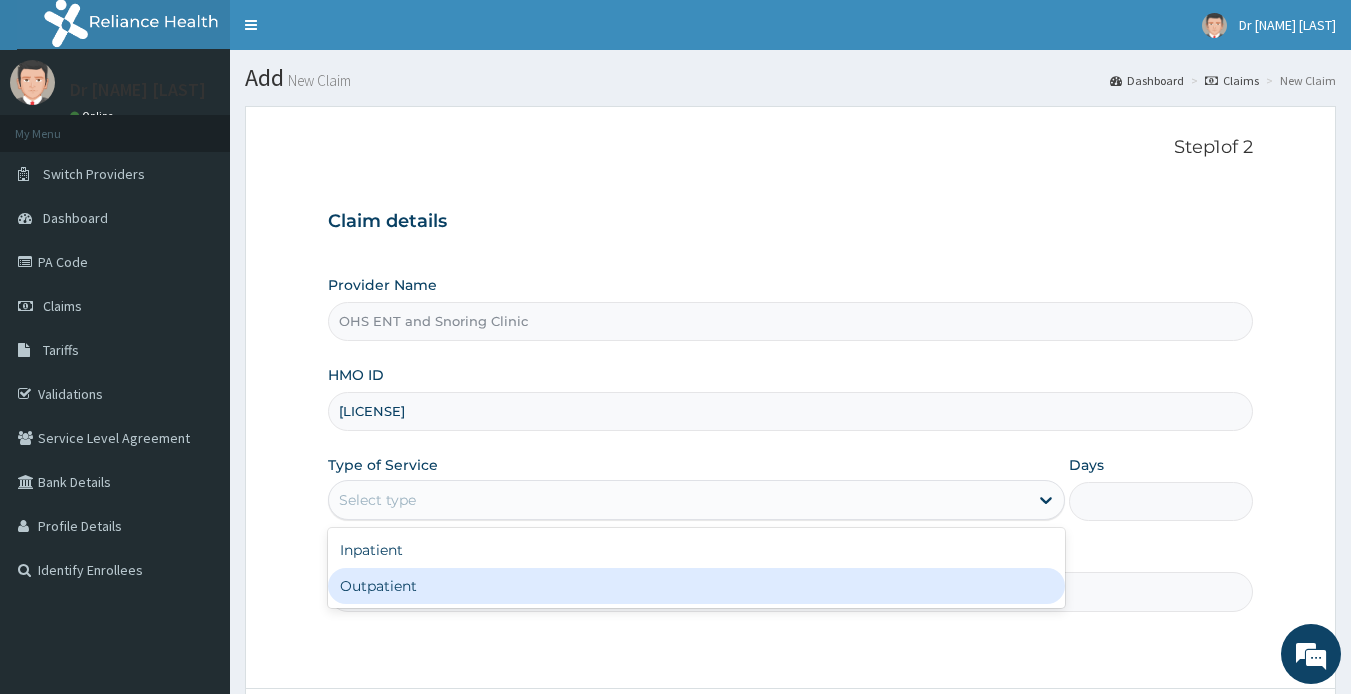 click on "Outpatient" at bounding box center (696, 586) 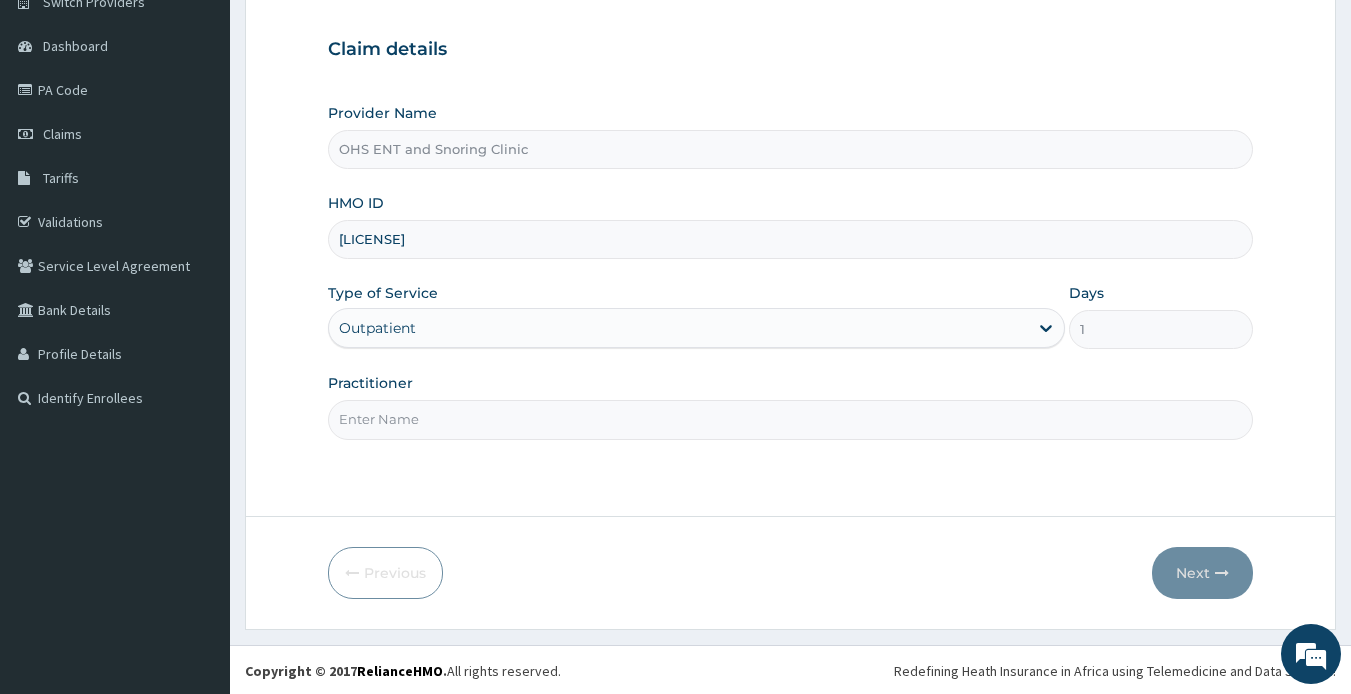 scroll, scrollTop: 174, scrollLeft: 0, axis: vertical 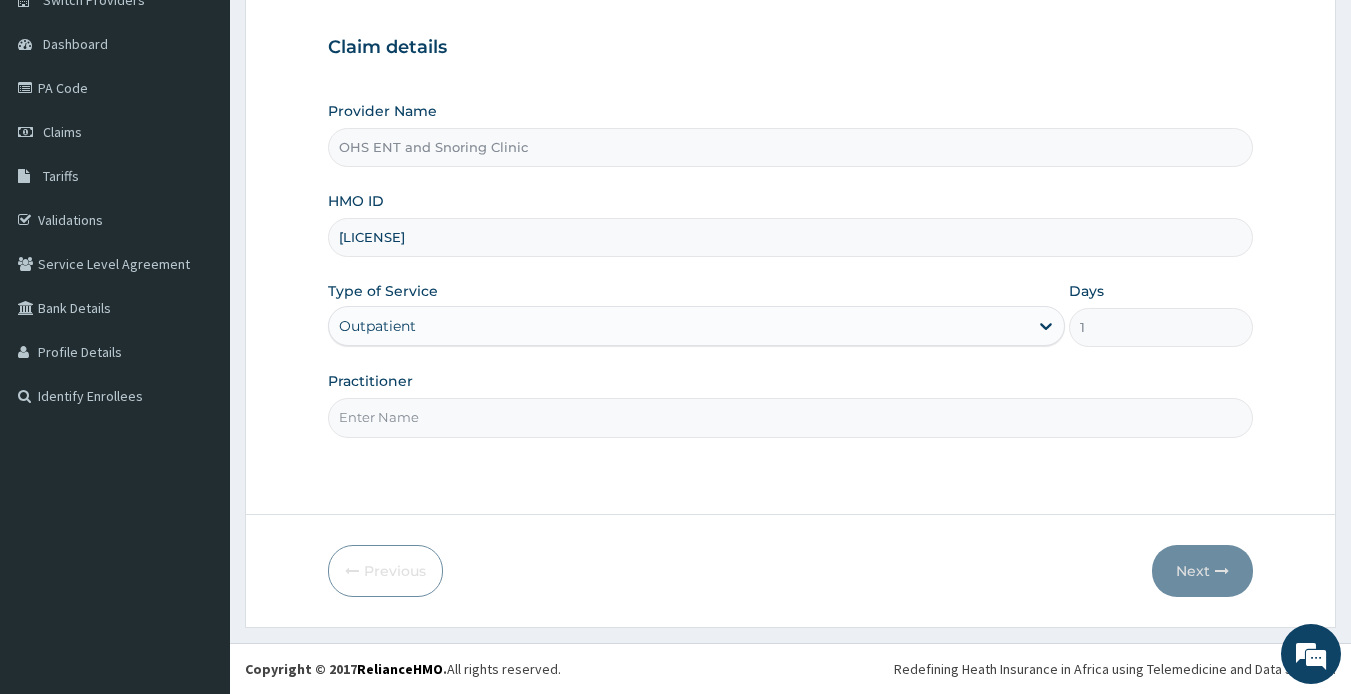 click on "Practitioner" at bounding box center (791, 417) 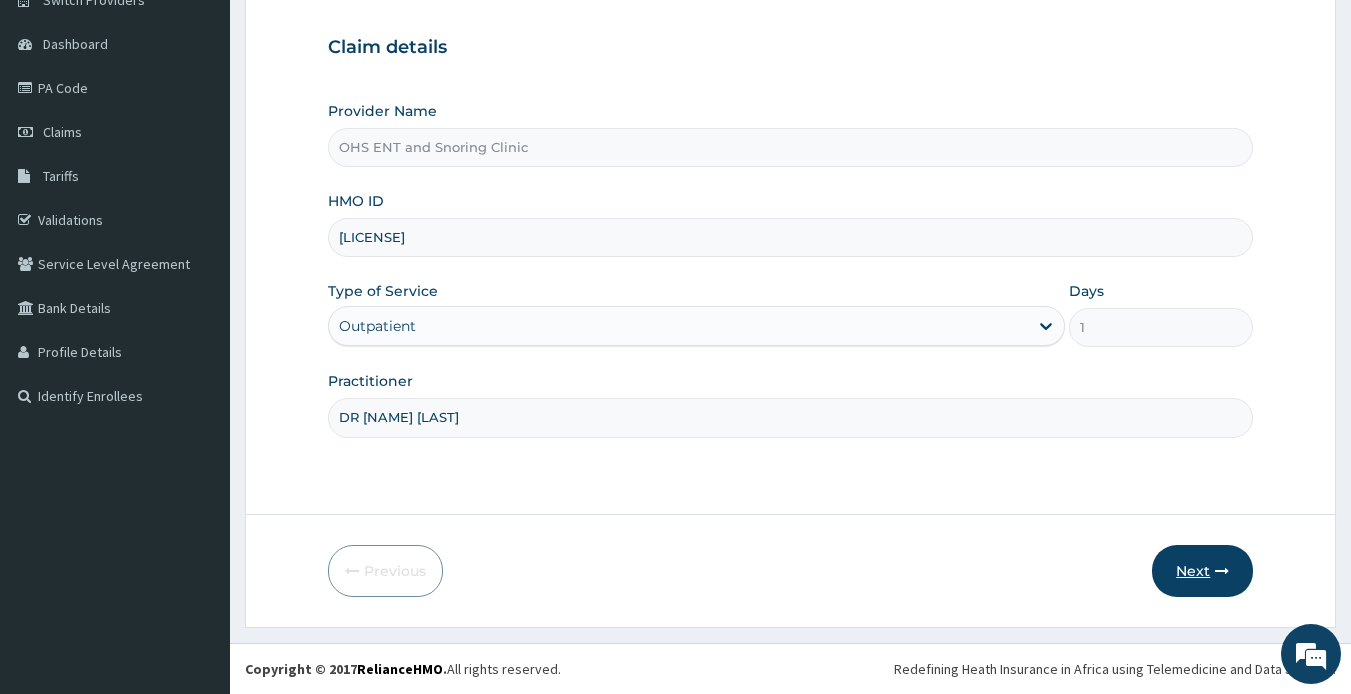 click on "Next" at bounding box center (1202, 571) 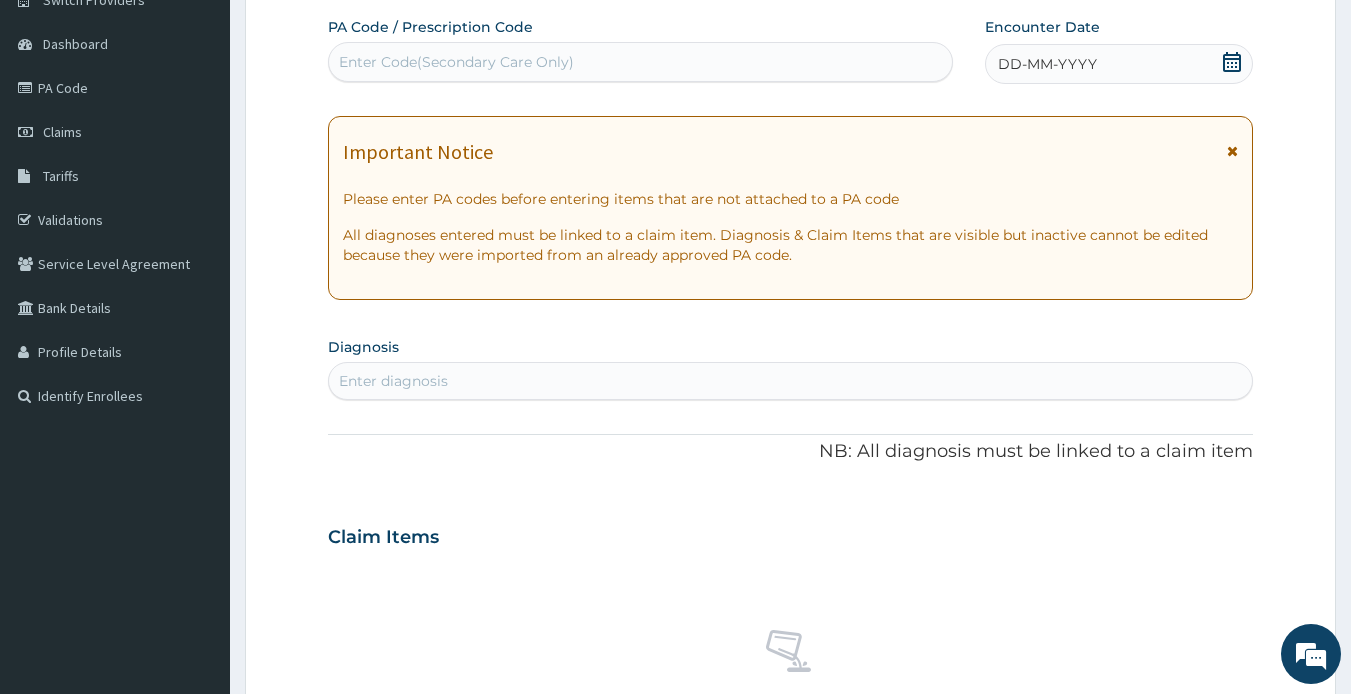 click on "Enter Code(Secondary Care Only)" at bounding box center [456, 62] 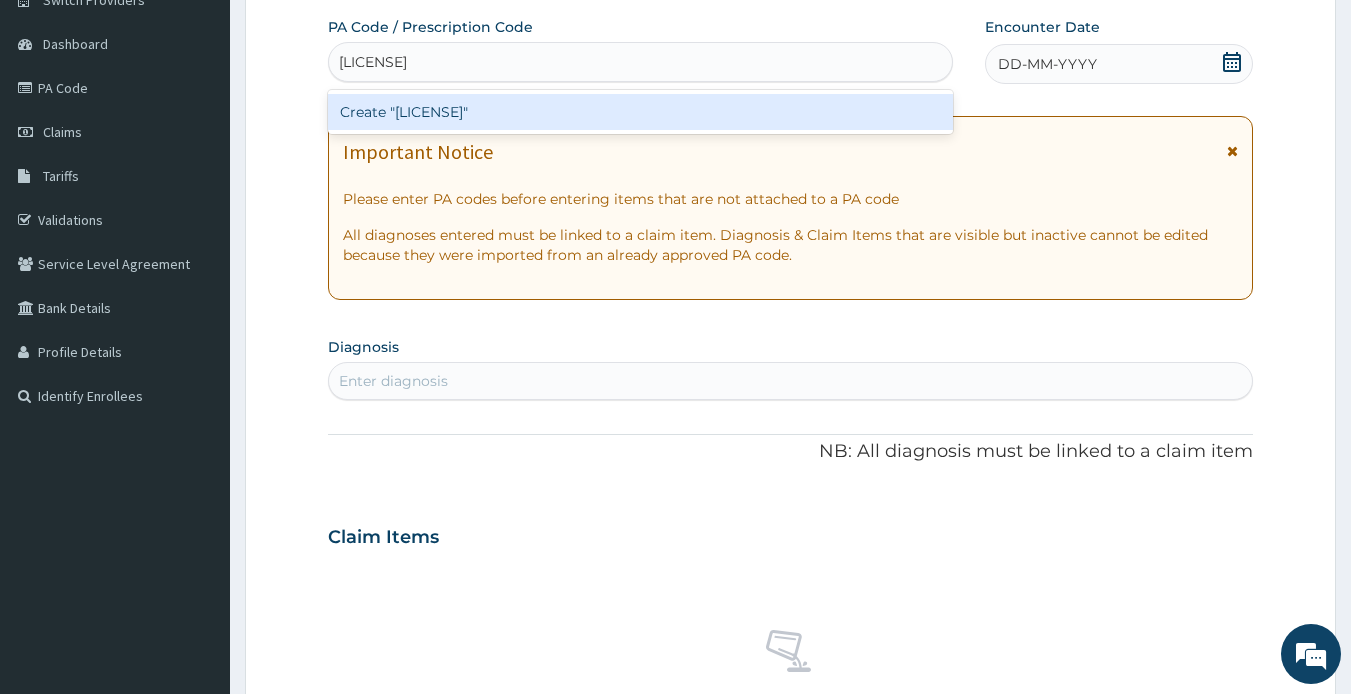 click on "Create "PA/4C6B2E"" at bounding box center (641, 112) 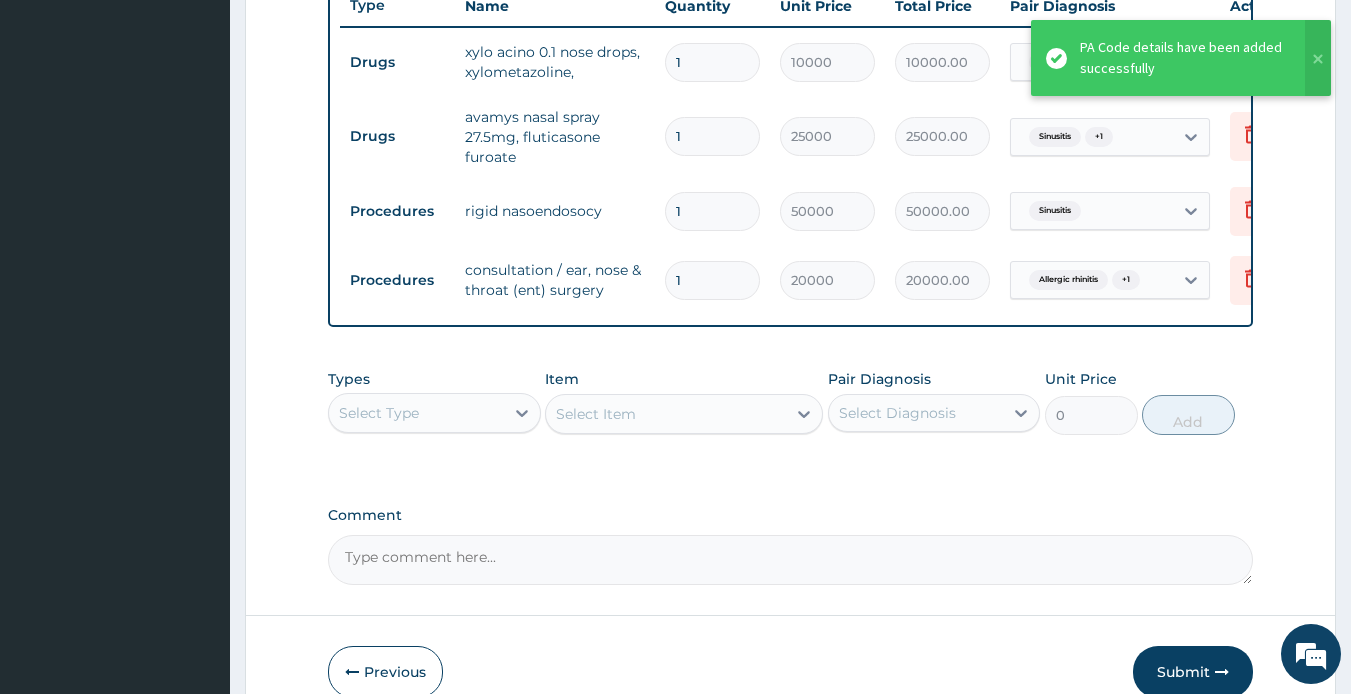 scroll, scrollTop: 803, scrollLeft: 0, axis: vertical 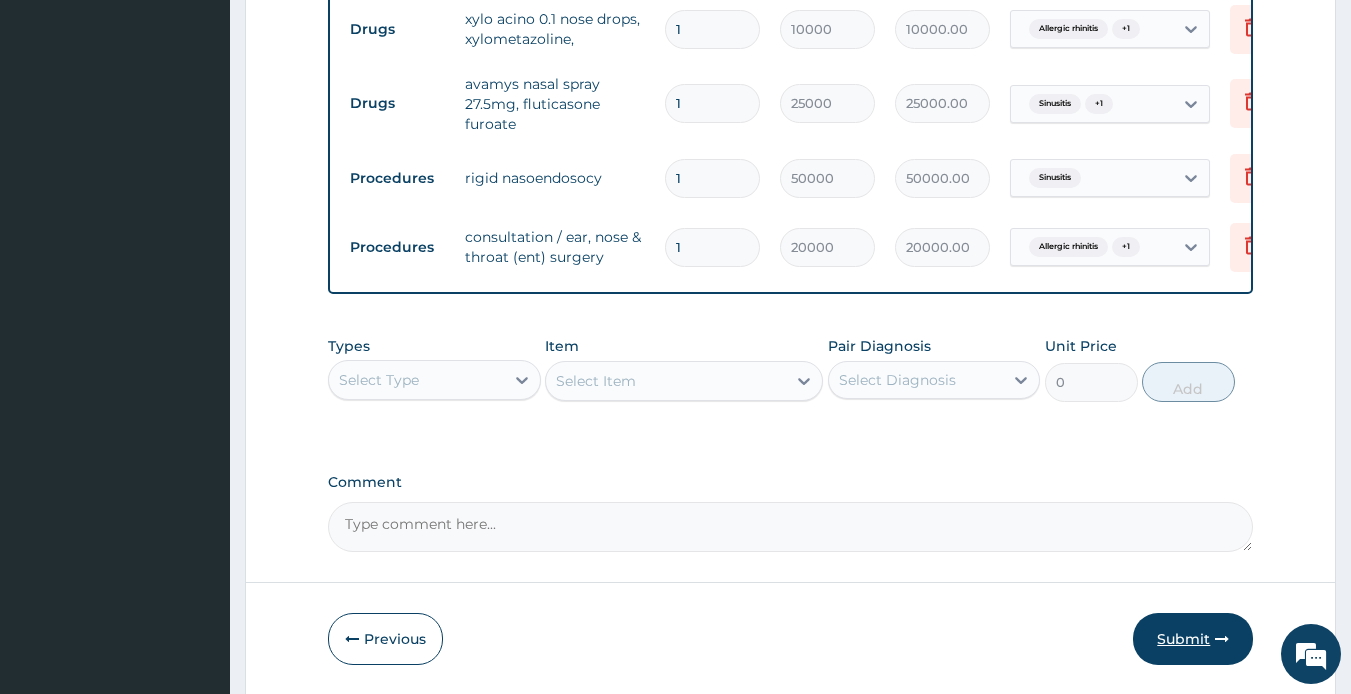 click on "Submit" at bounding box center [1193, 639] 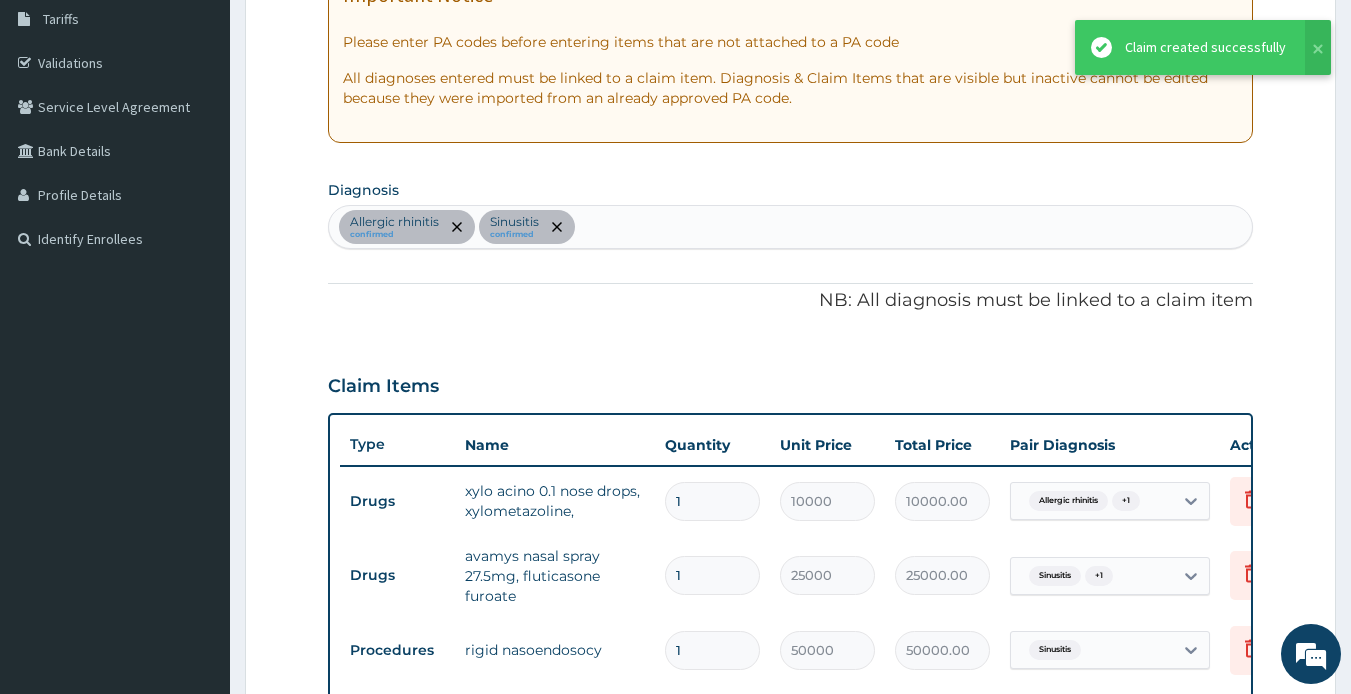 scroll, scrollTop: 303, scrollLeft: 0, axis: vertical 